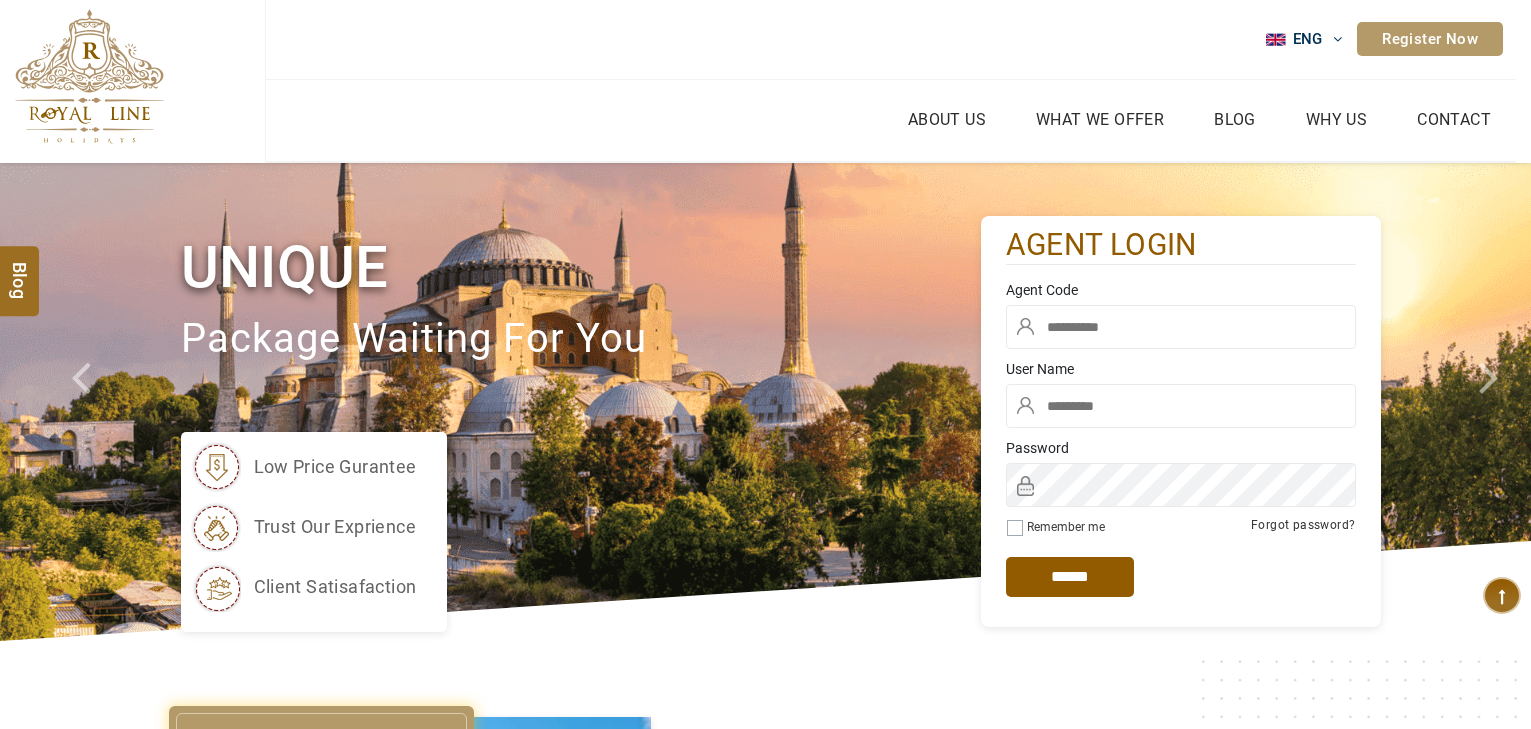 scroll, scrollTop: 0, scrollLeft: 0, axis: both 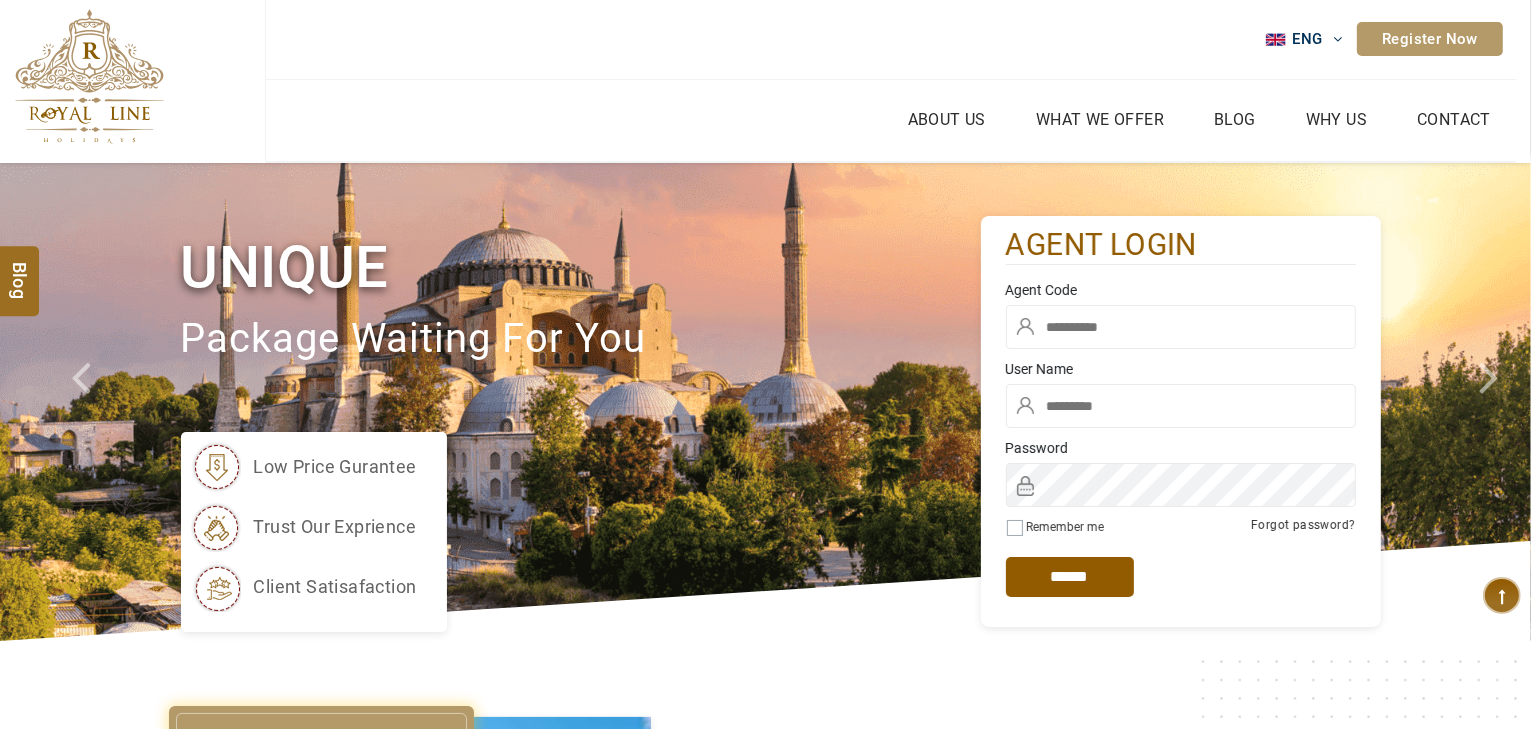 type on "*****" 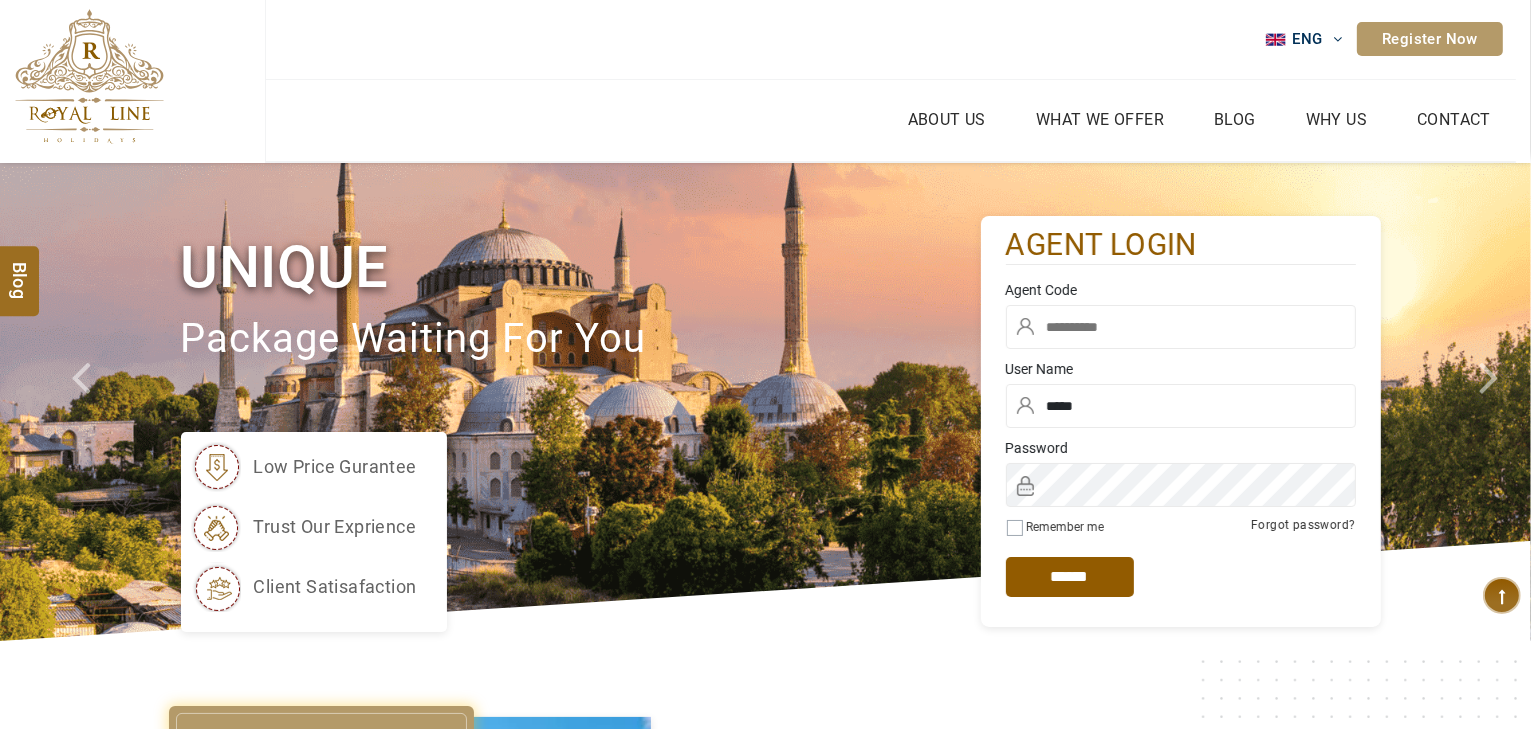 click at bounding box center (1181, 327) 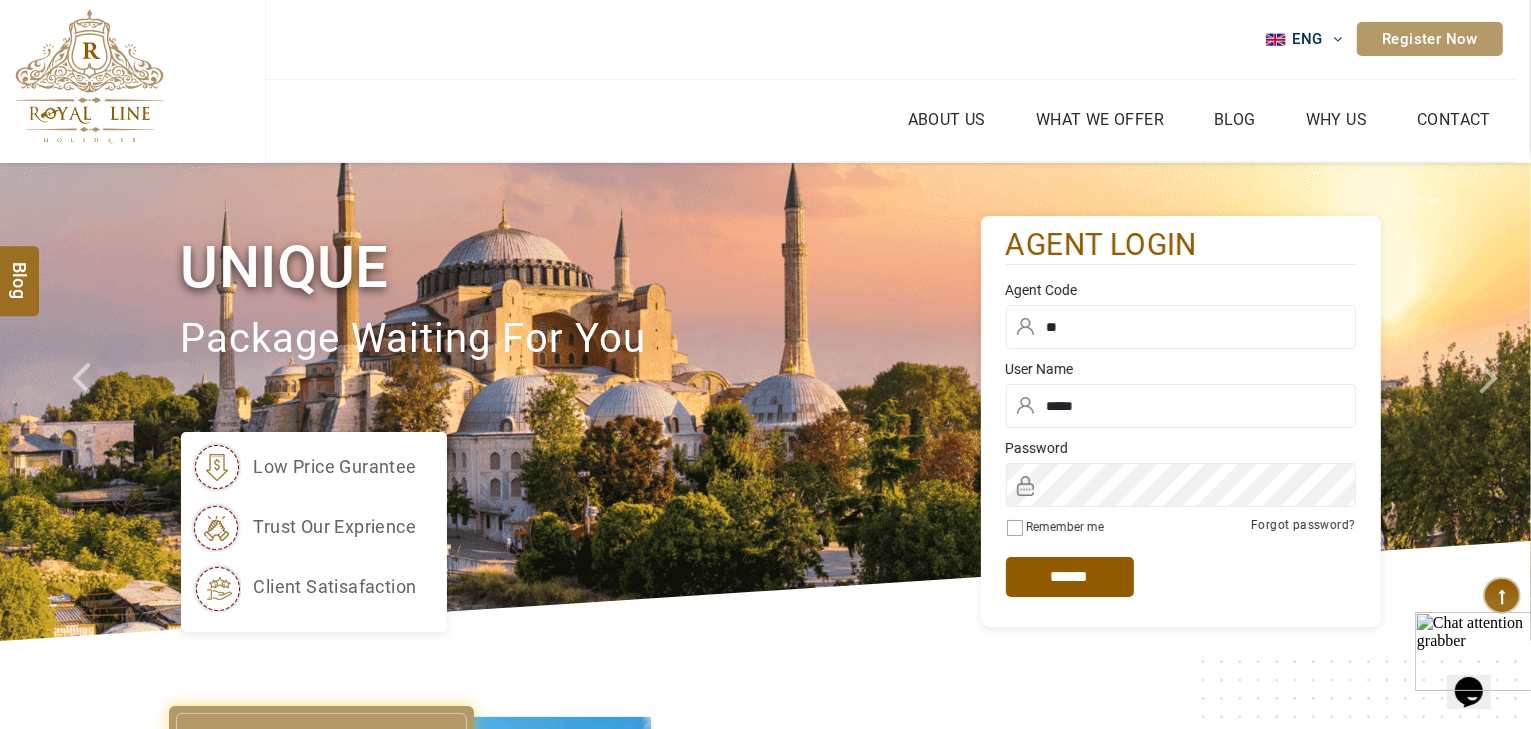 scroll, scrollTop: 0, scrollLeft: 0, axis: both 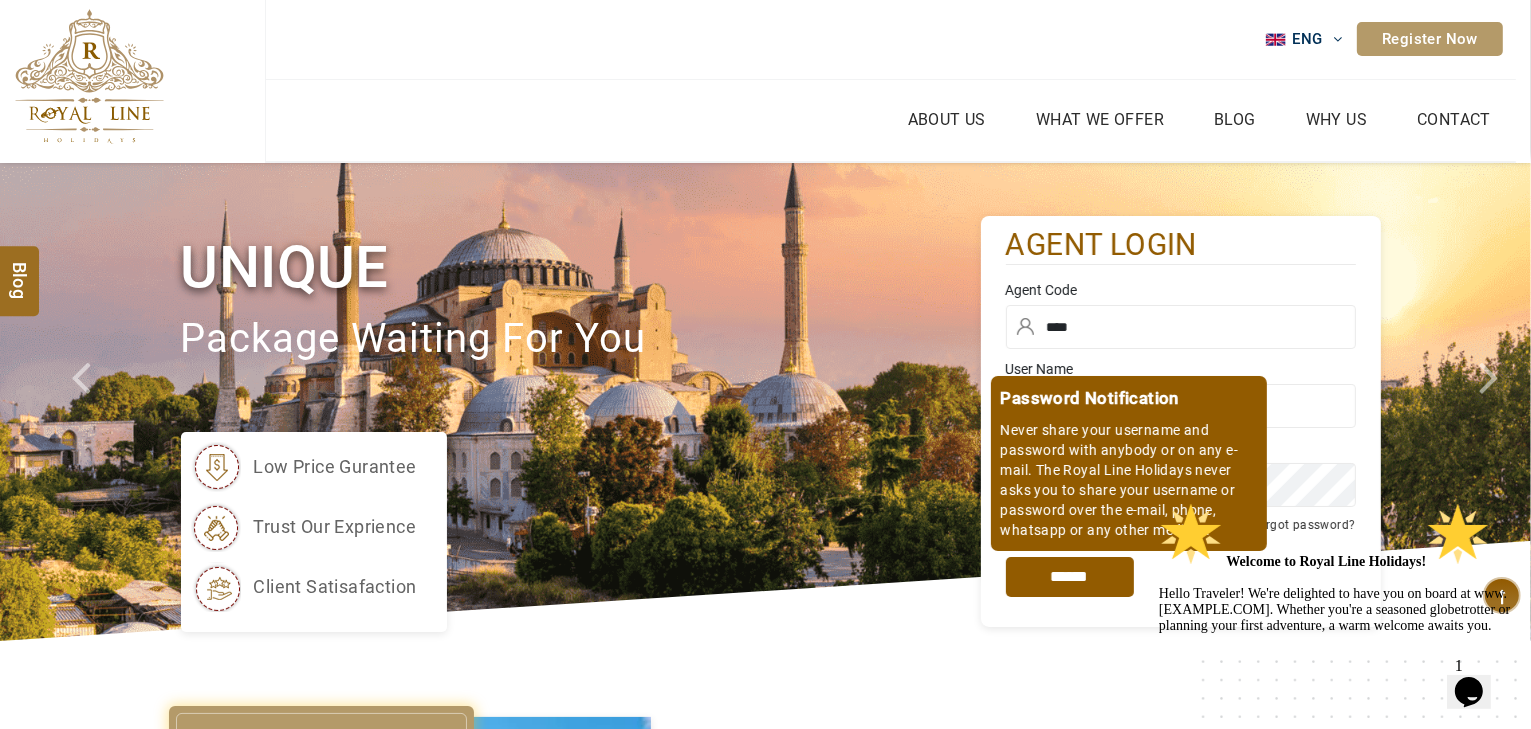 type on "****" 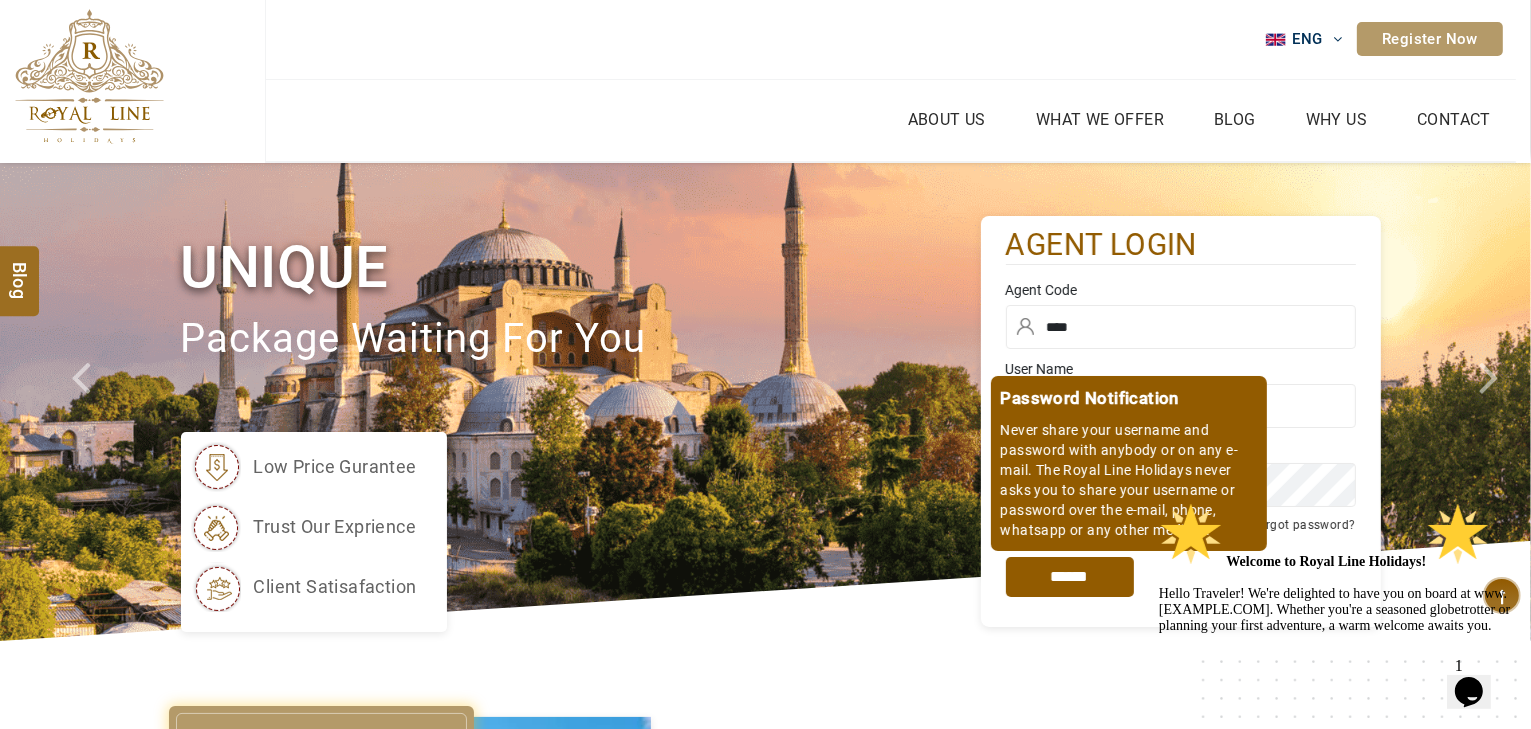 click on "*****" at bounding box center [1070, 577] 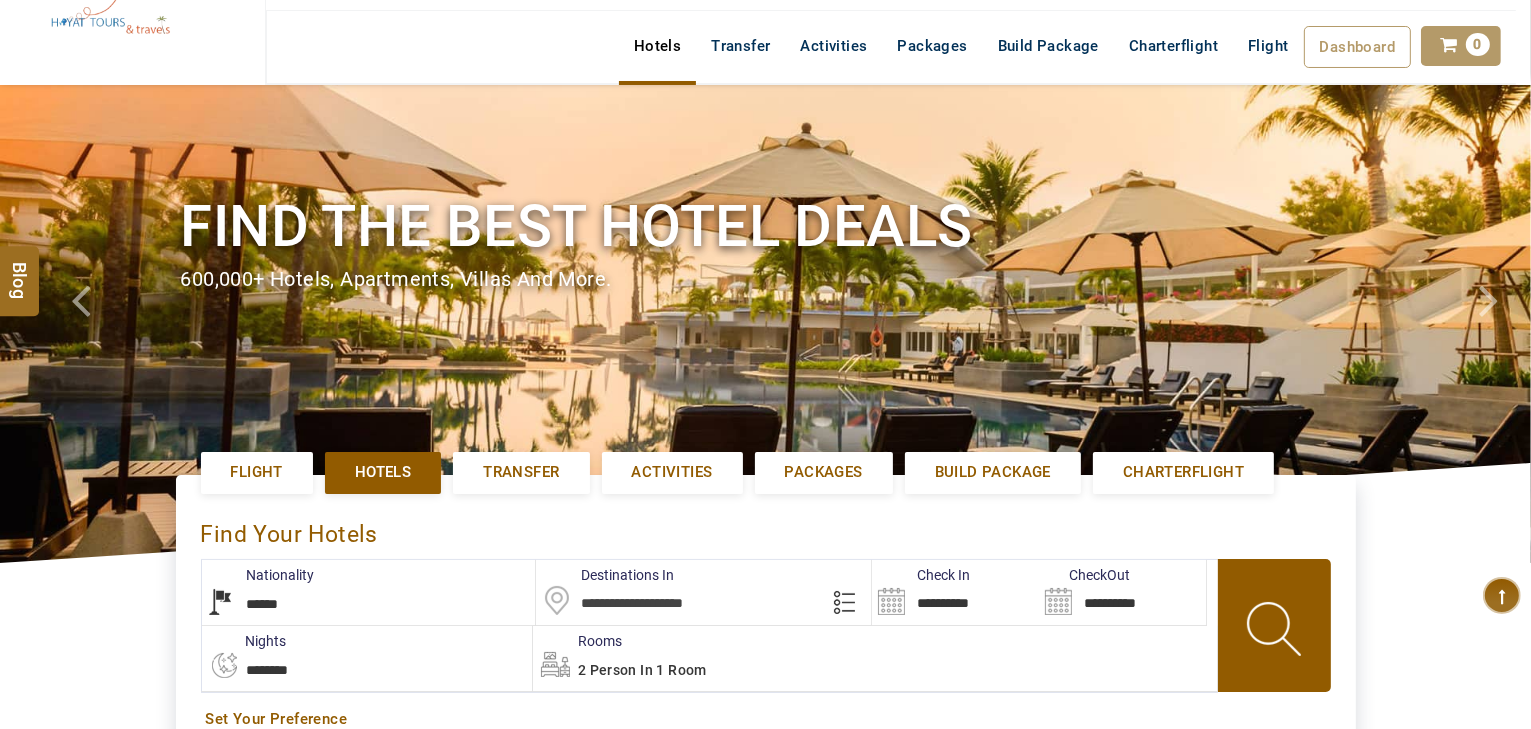 scroll, scrollTop: 80, scrollLeft: 0, axis: vertical 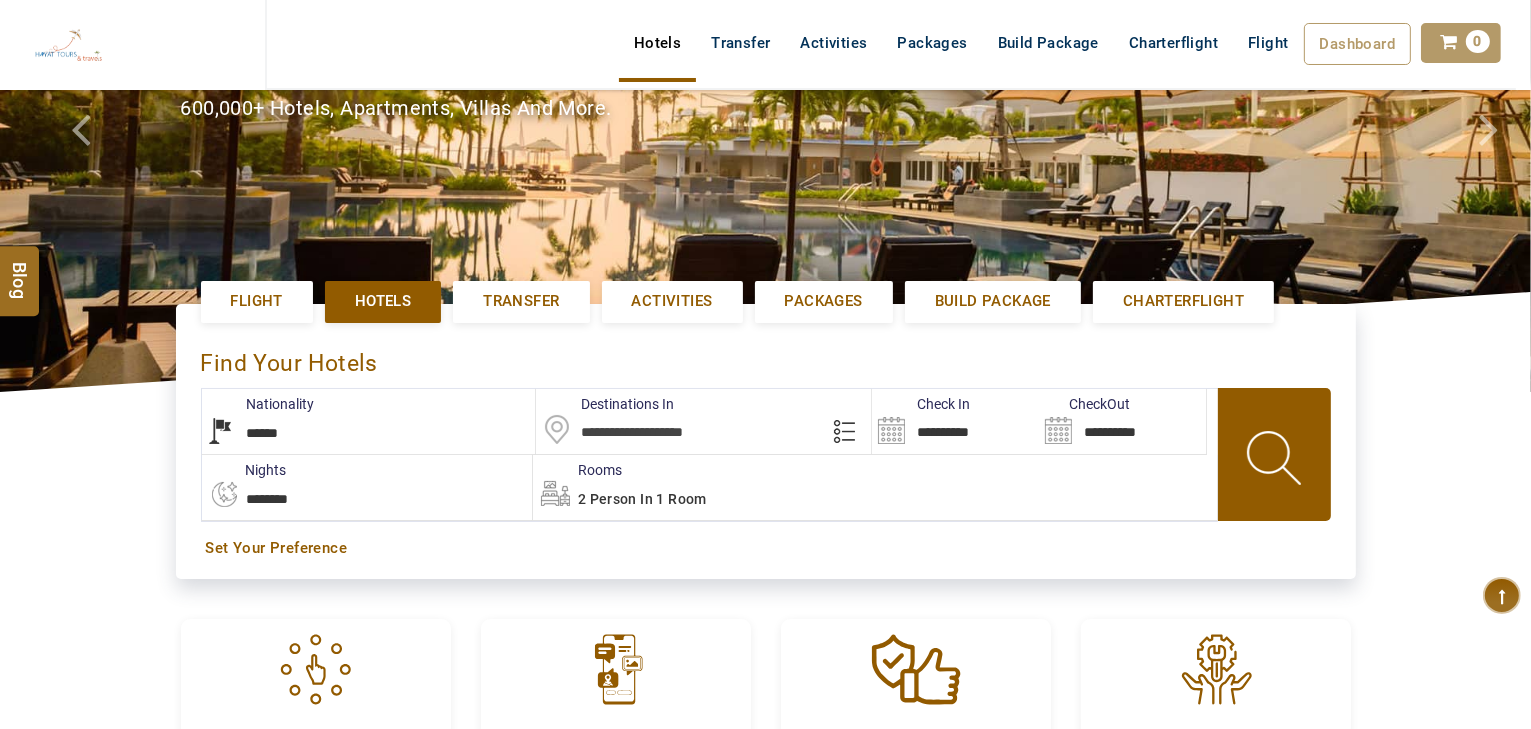 click at bounding box center (703, 421) 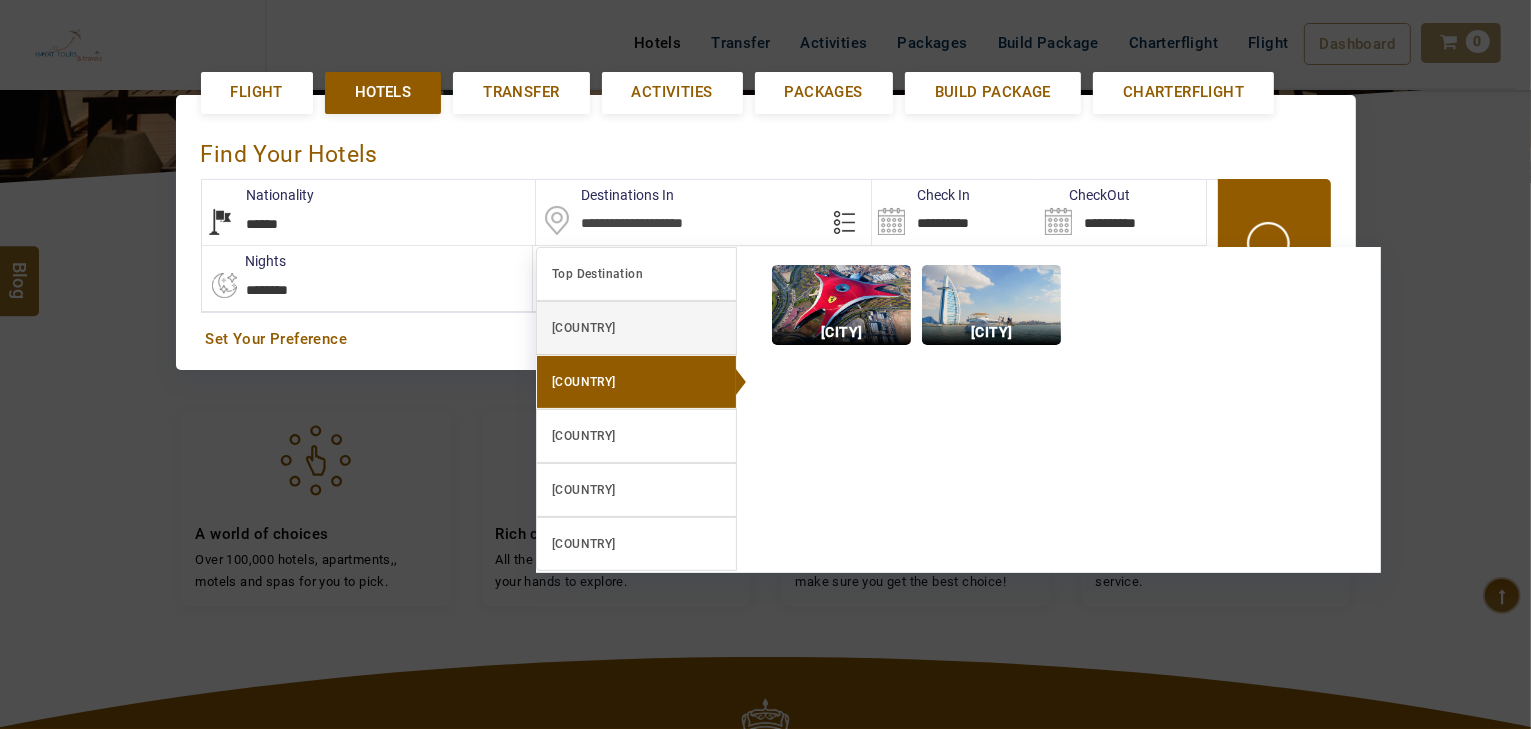 scroll, scrollTop: 452, scrollLeft: 0, axis: vertical 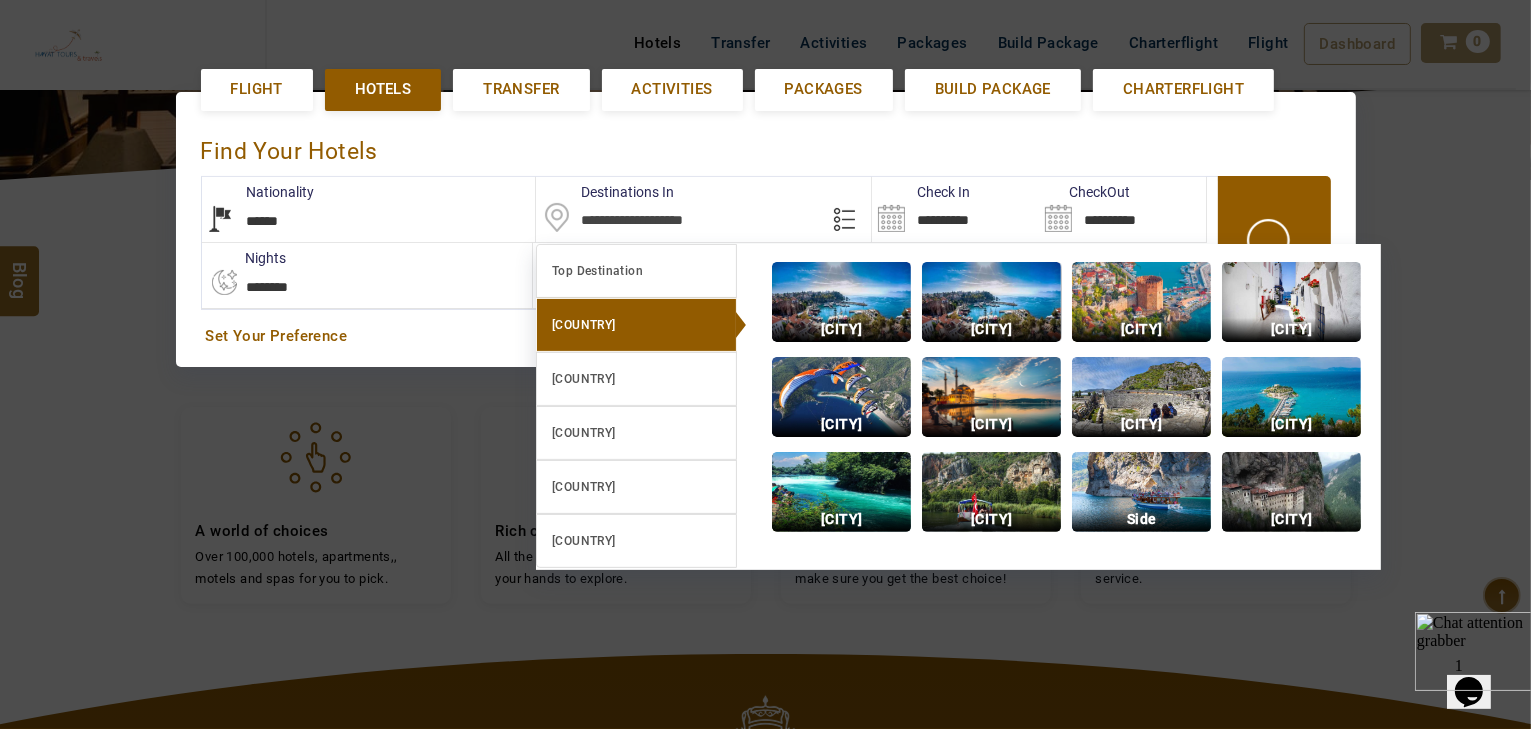 click at bounding box center [841, 302] 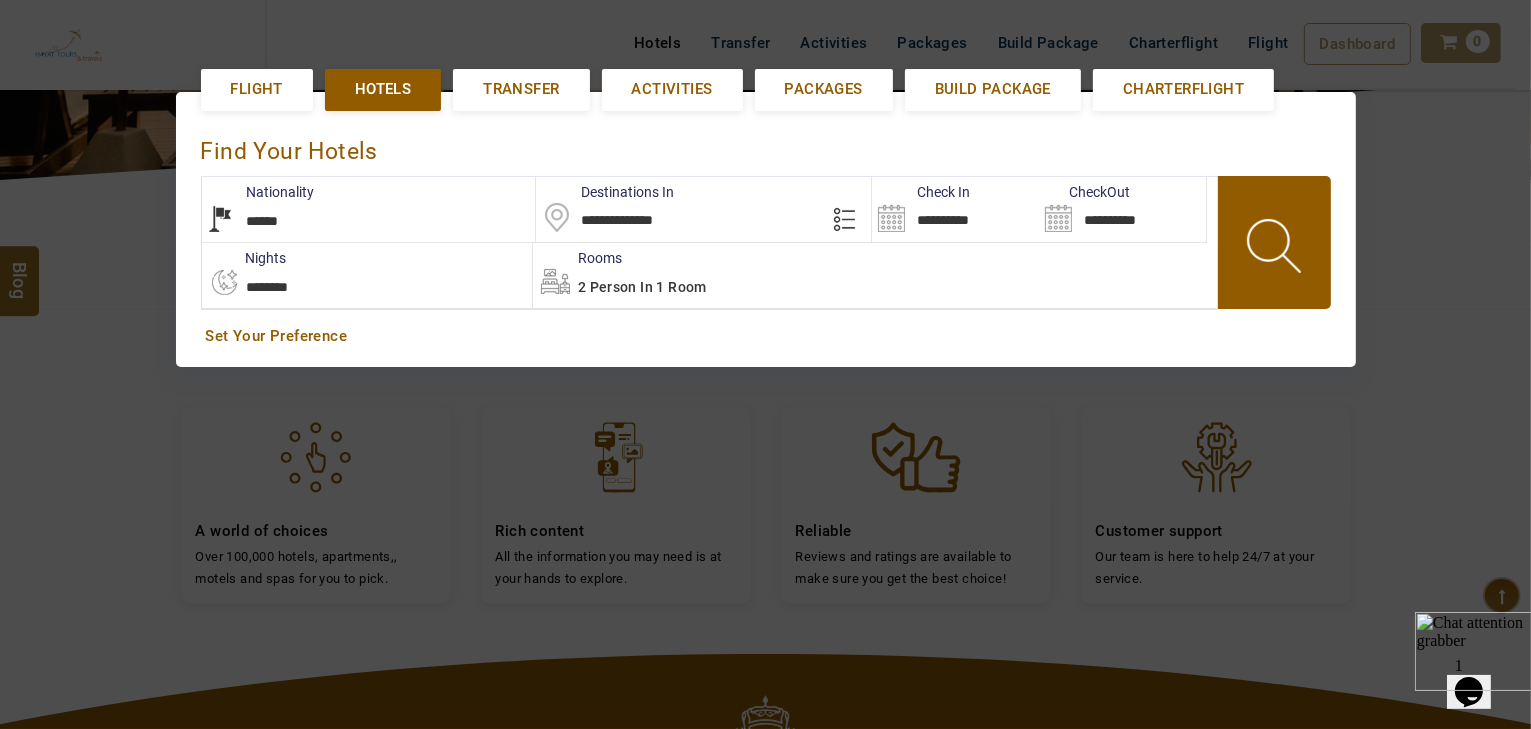 click on "**********" at bounding box center (955, 209) 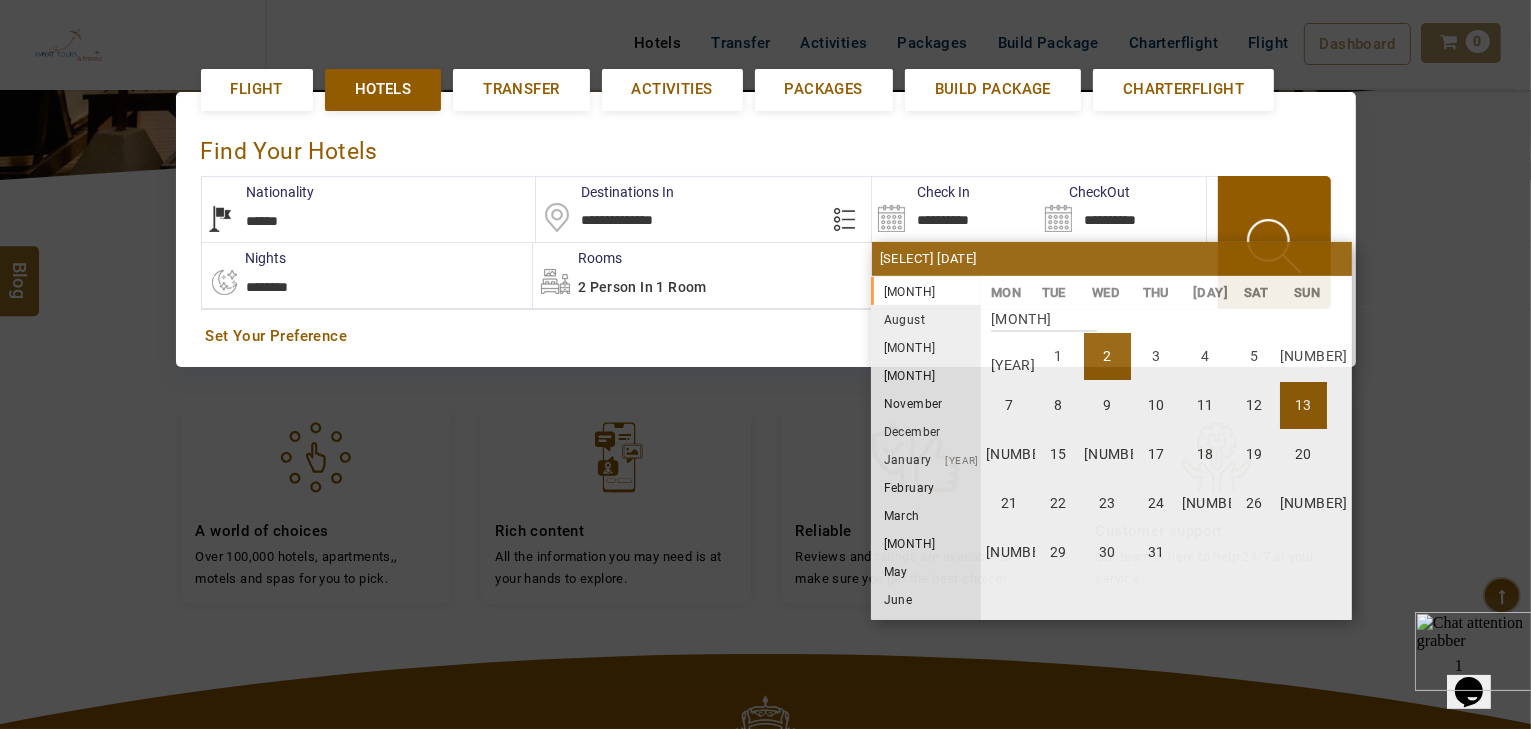 click on "13" at bounding box center [1303, 405] 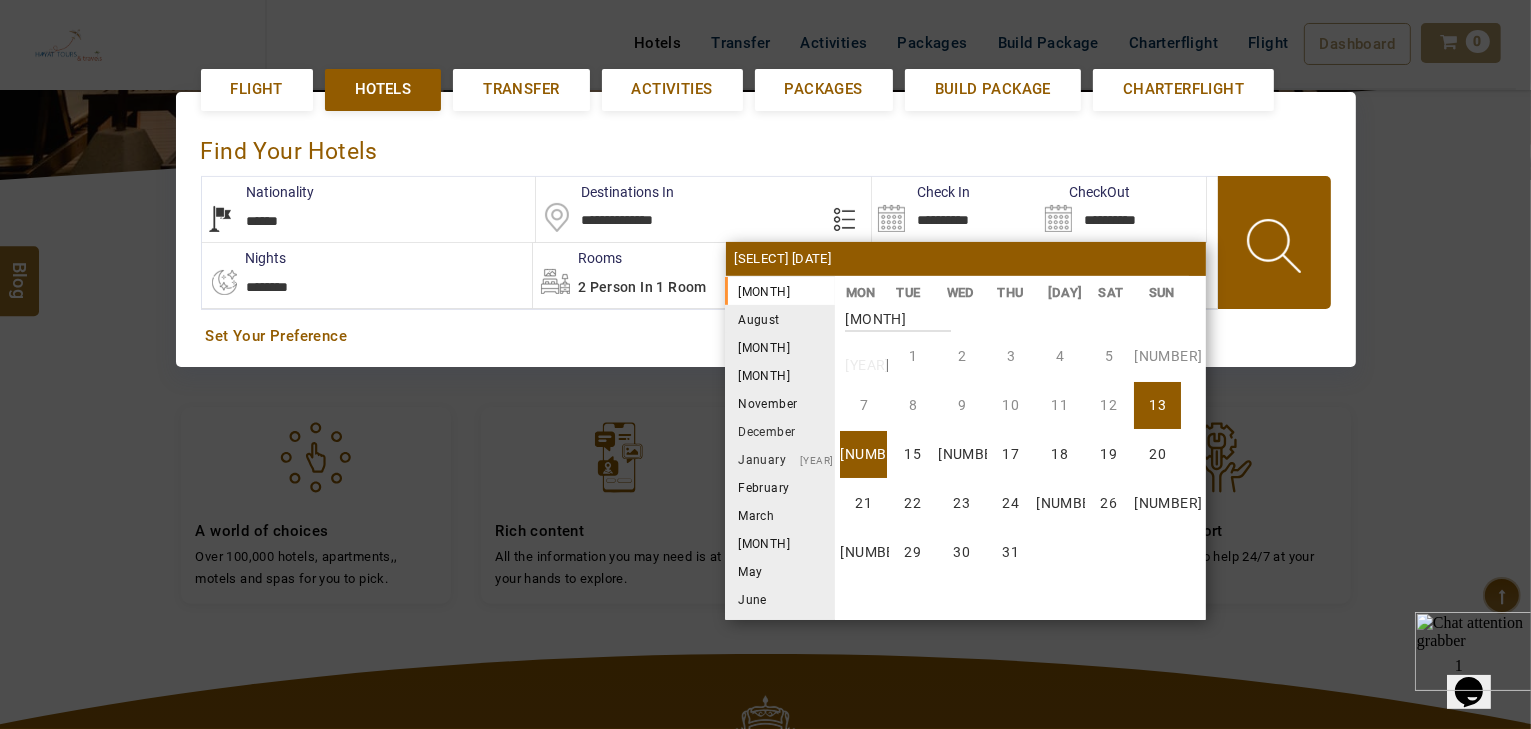 click on "**********" at bounding box center [367, 275] 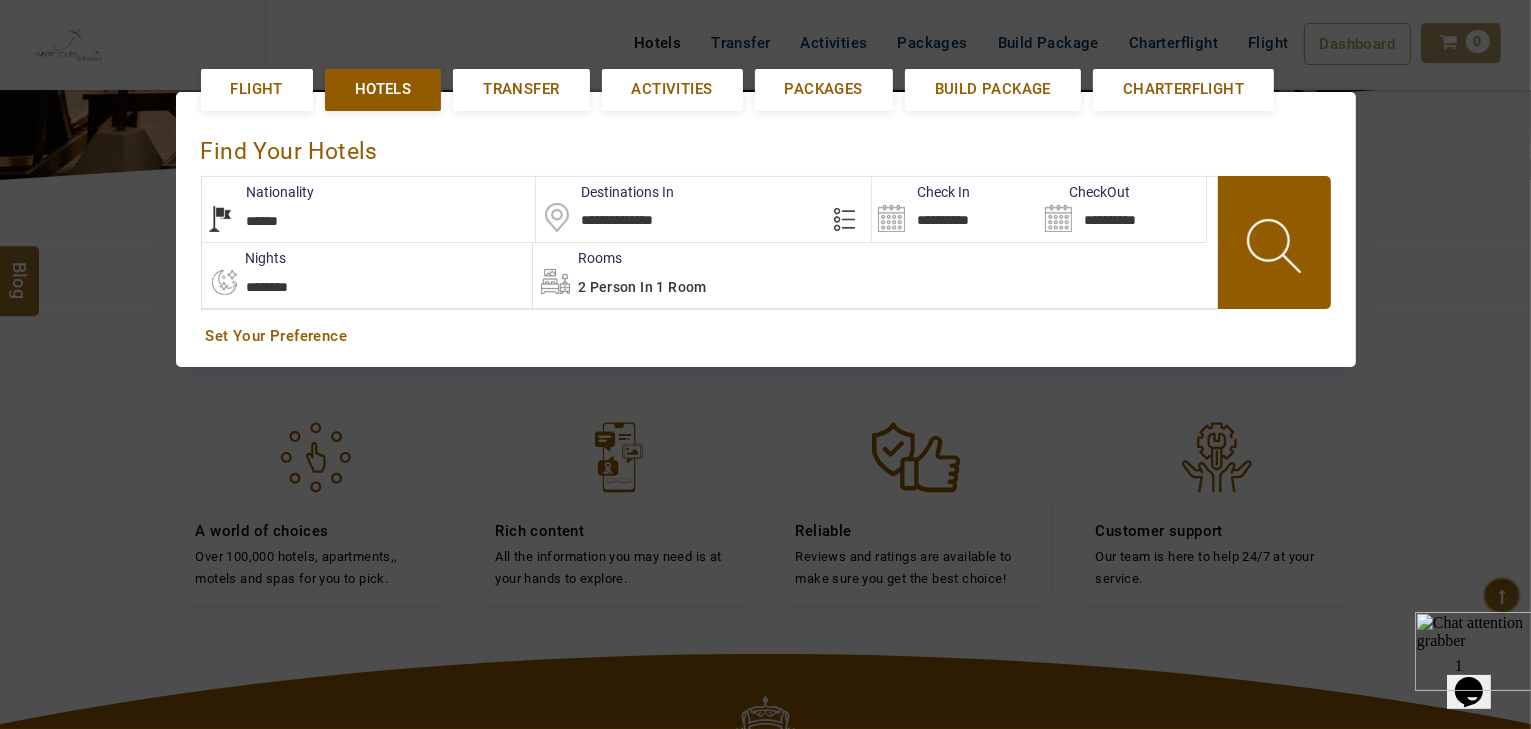 select on "*" 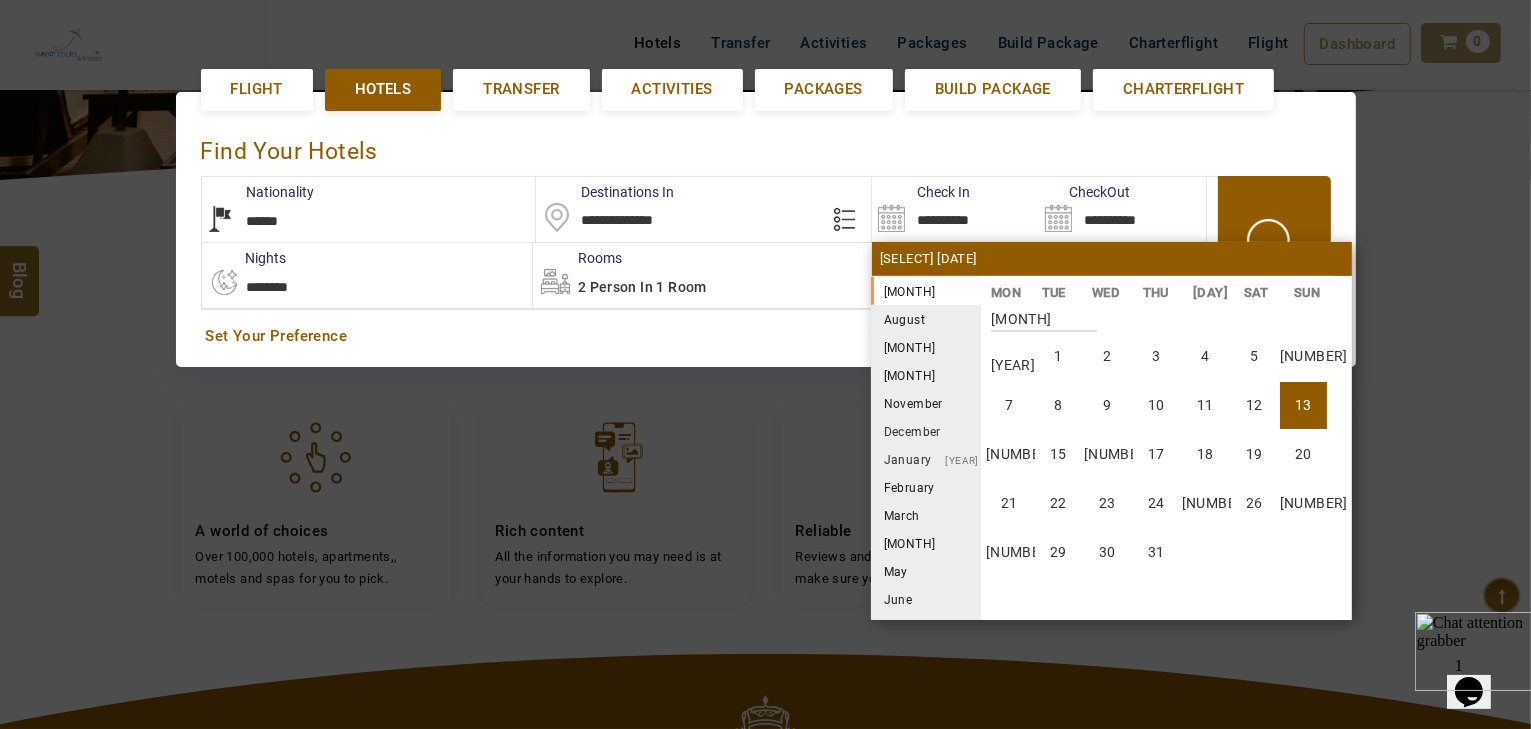 click on "**********" at bounding box center (955, 209) 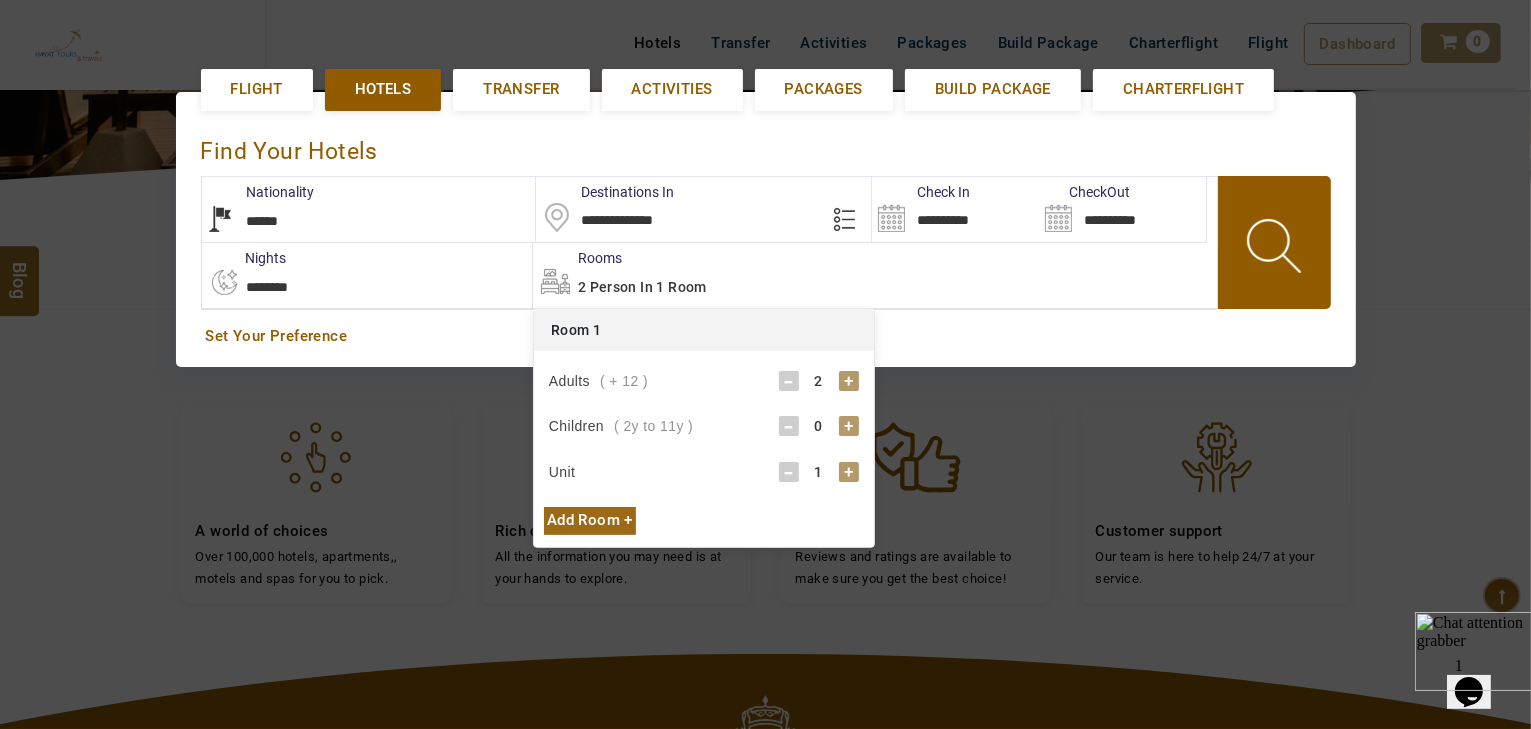 click on "+" at bounding box center (849, 381) 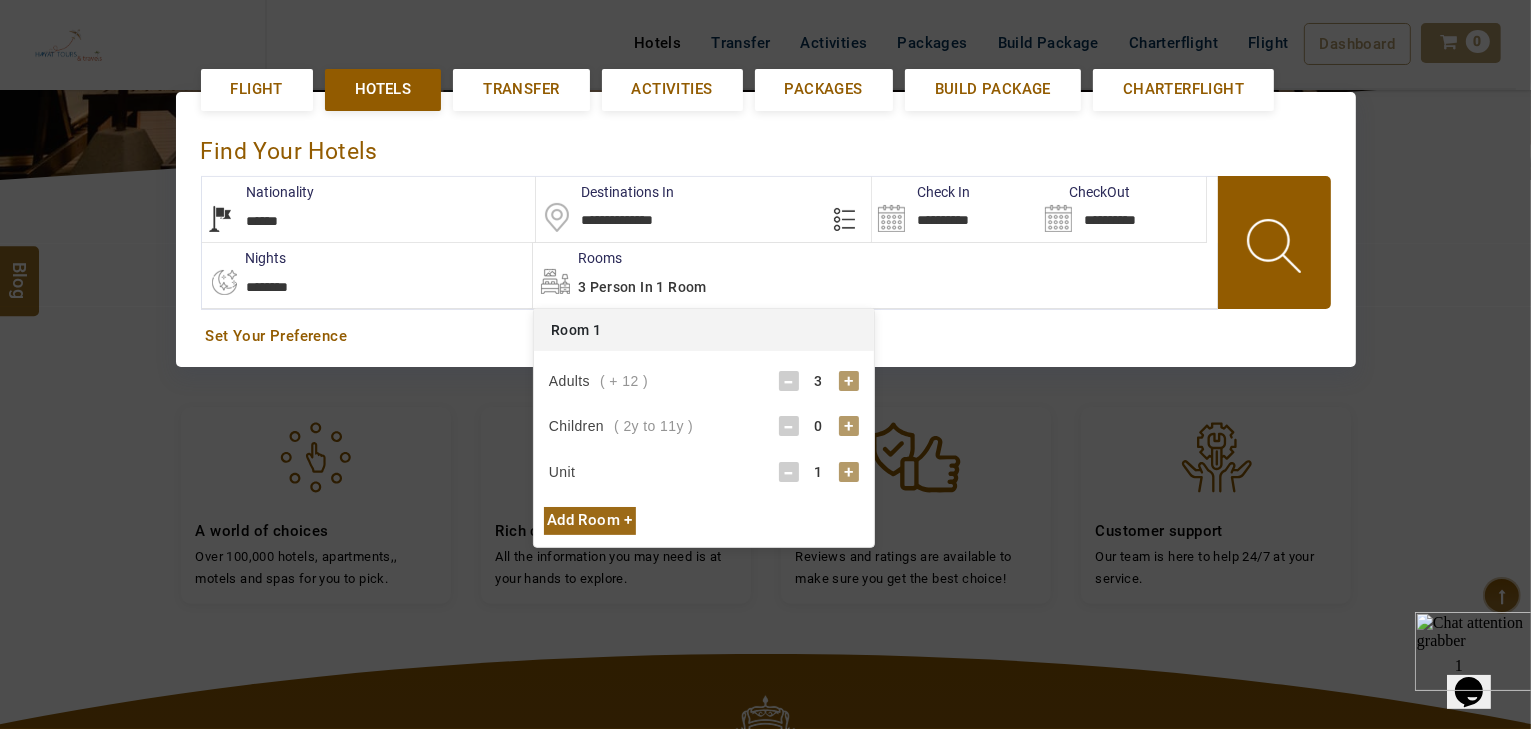 click on "0" at bounding box center [819, 426] 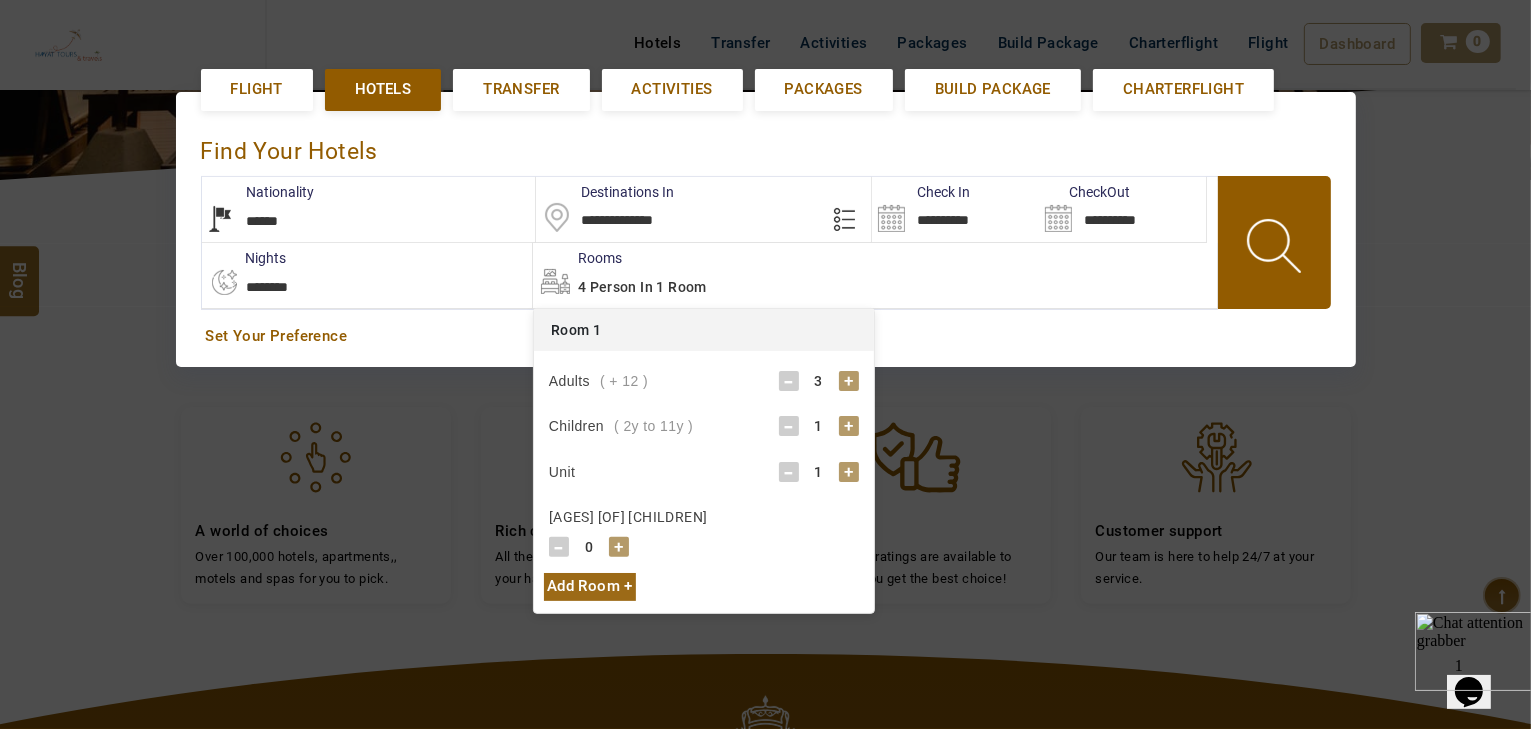 click on "+" at bounding box center (619, 547) 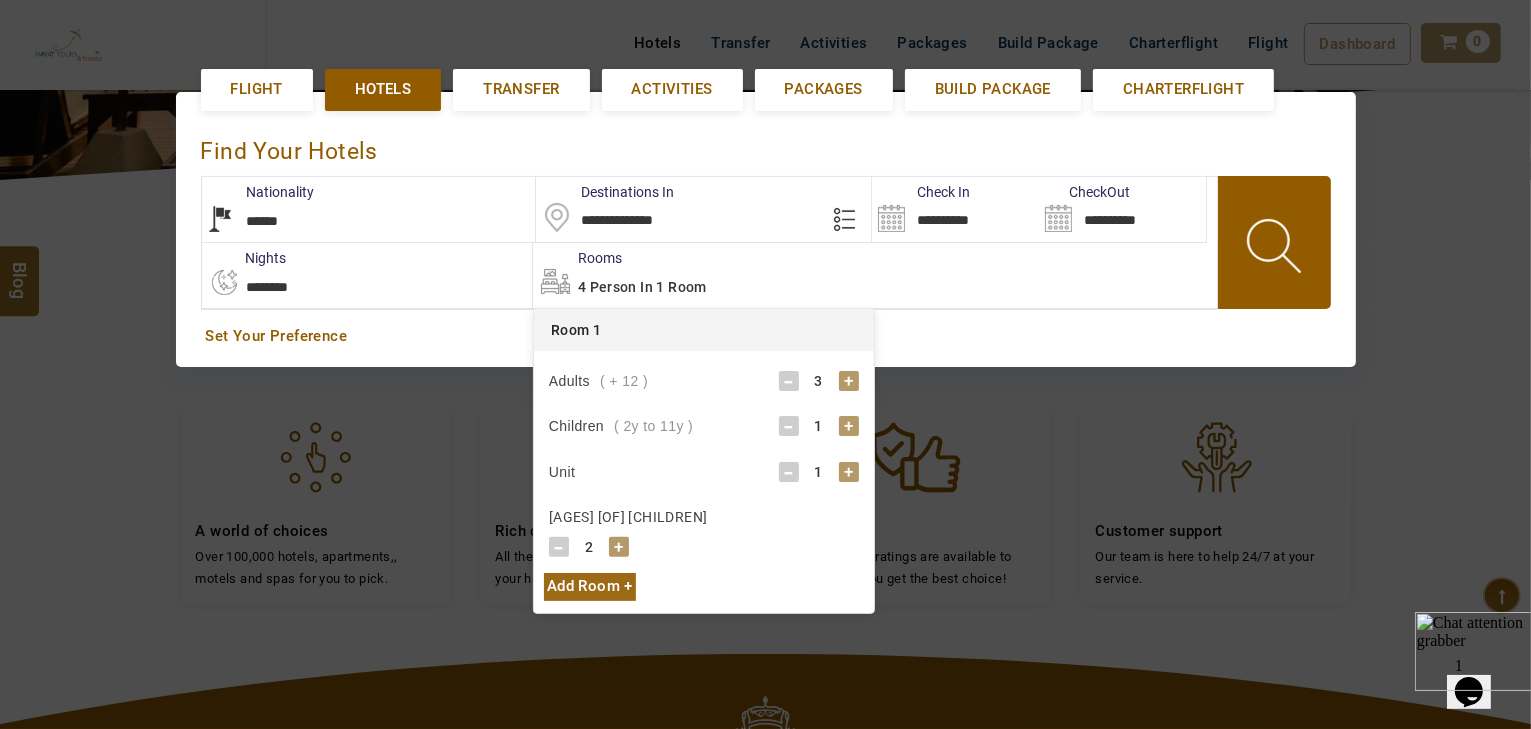 click on "+" at bounding box center (619, 547) 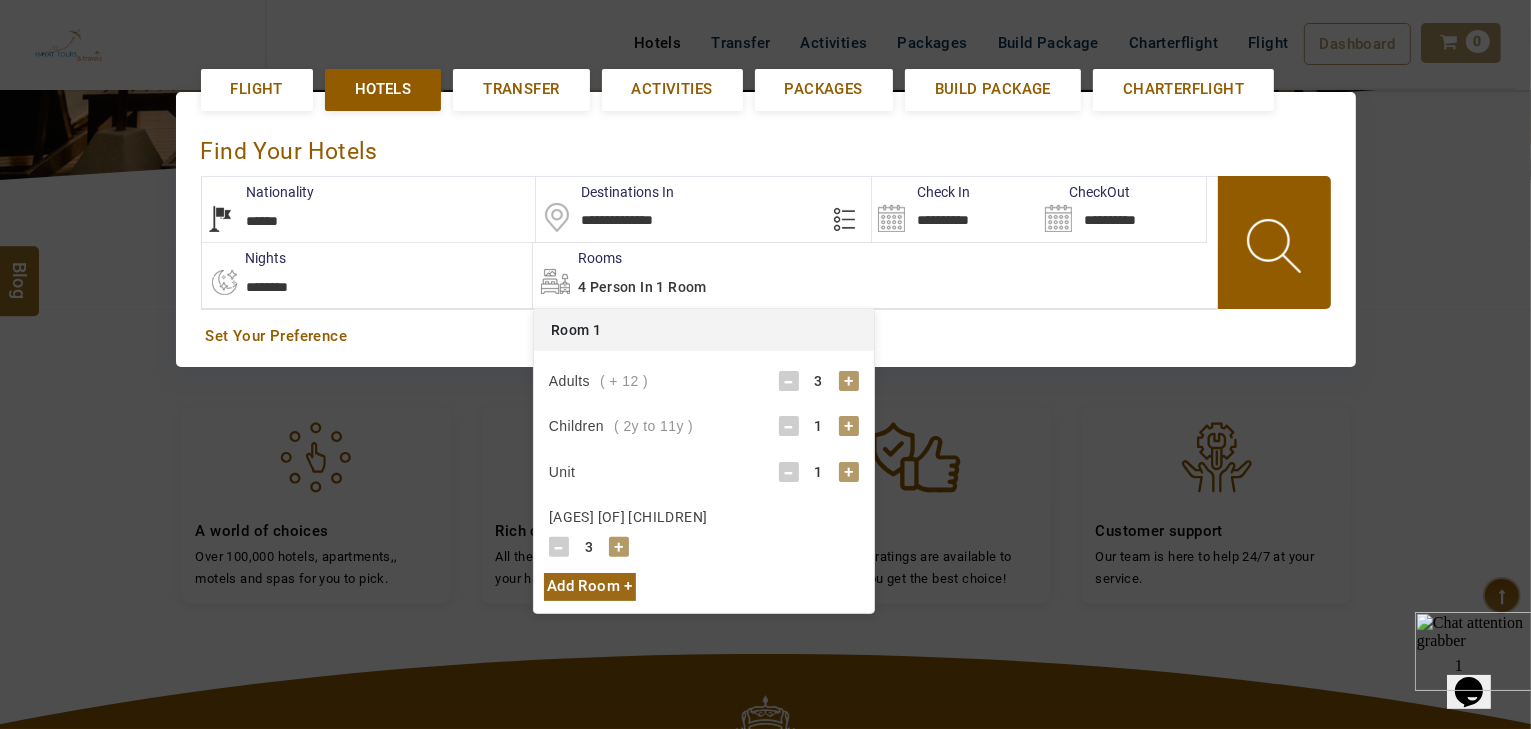 click on "+" at bounding box center [619, 547] 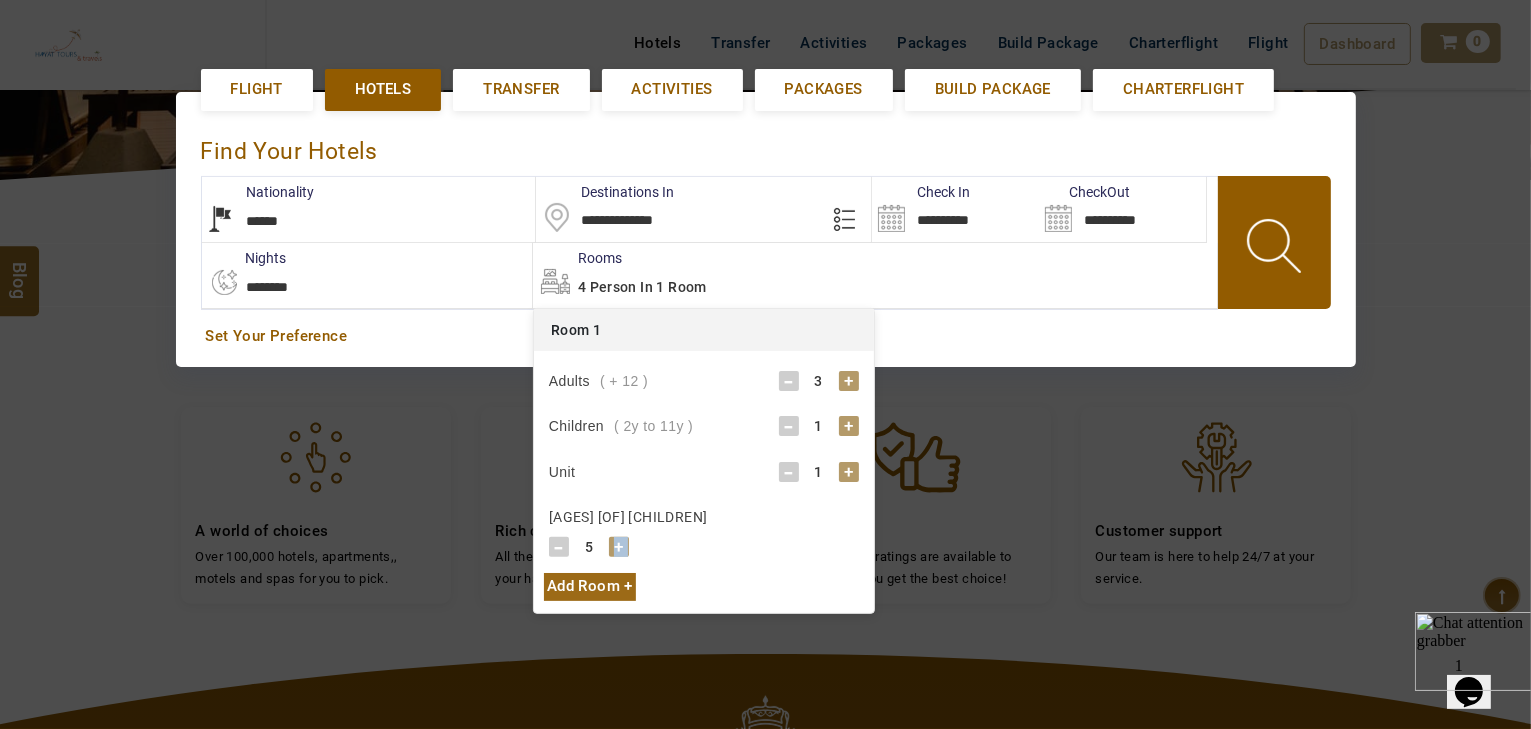 click on "+" at bounding box center [619, 547] 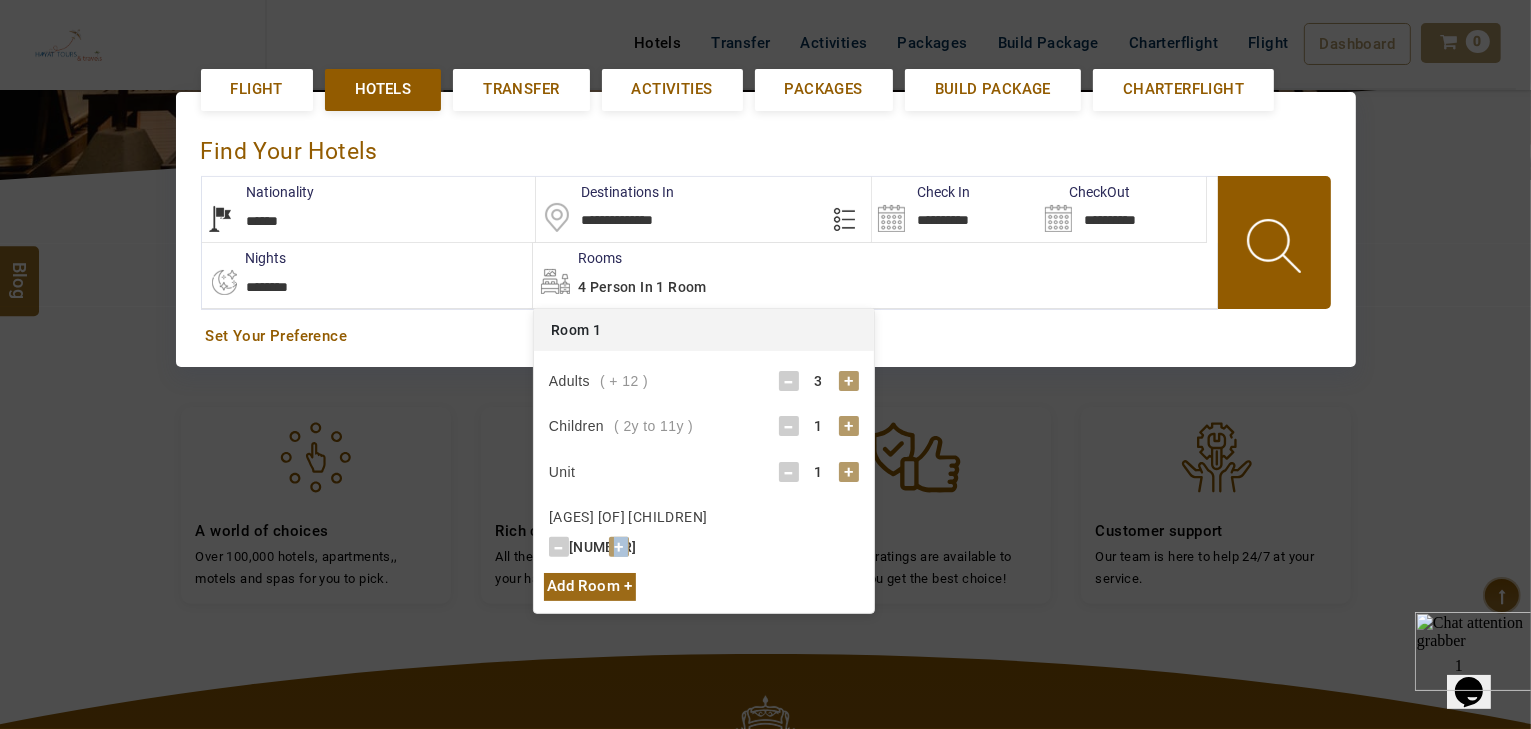 click on "+" at bounding box center [619, 547] 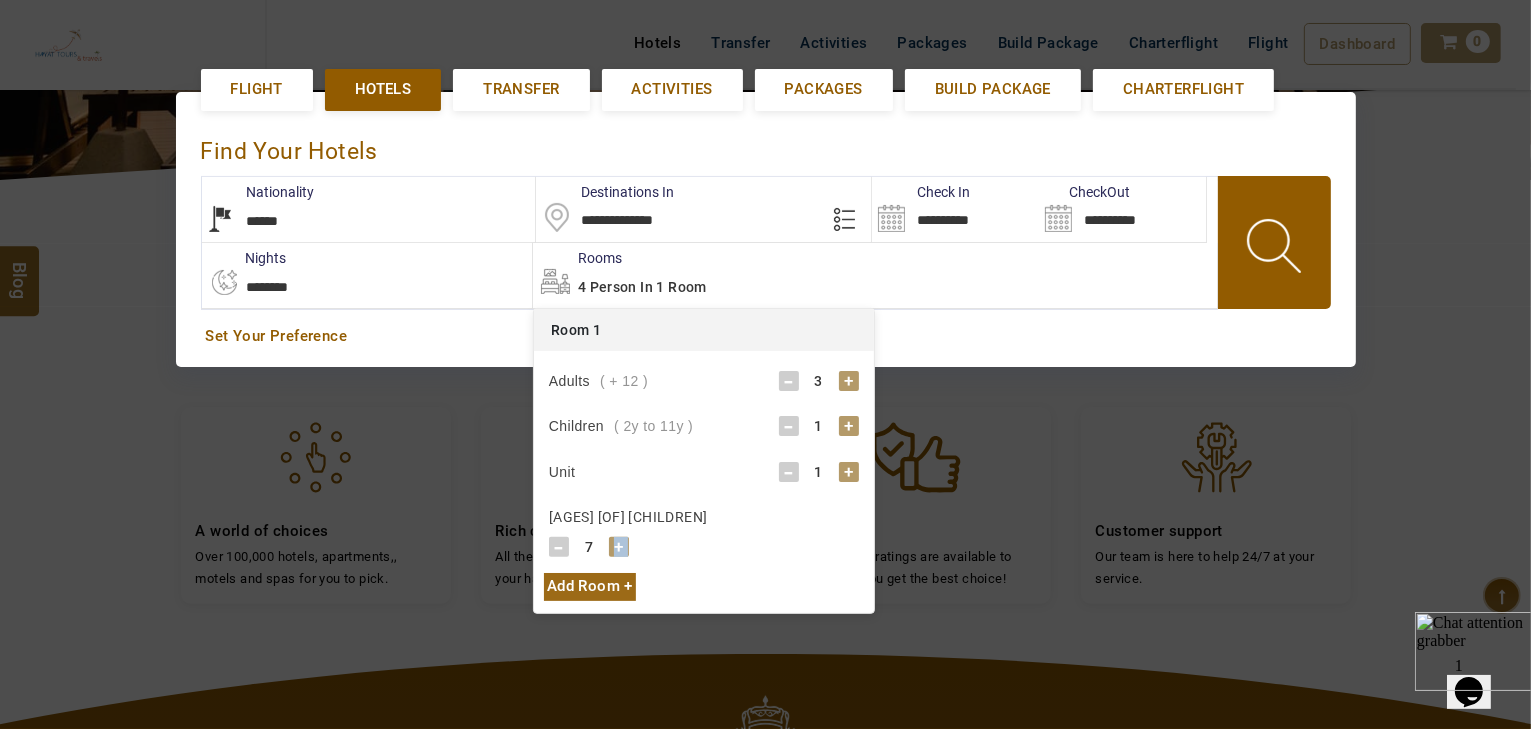 click on "+" at bounding box center [619, 547] 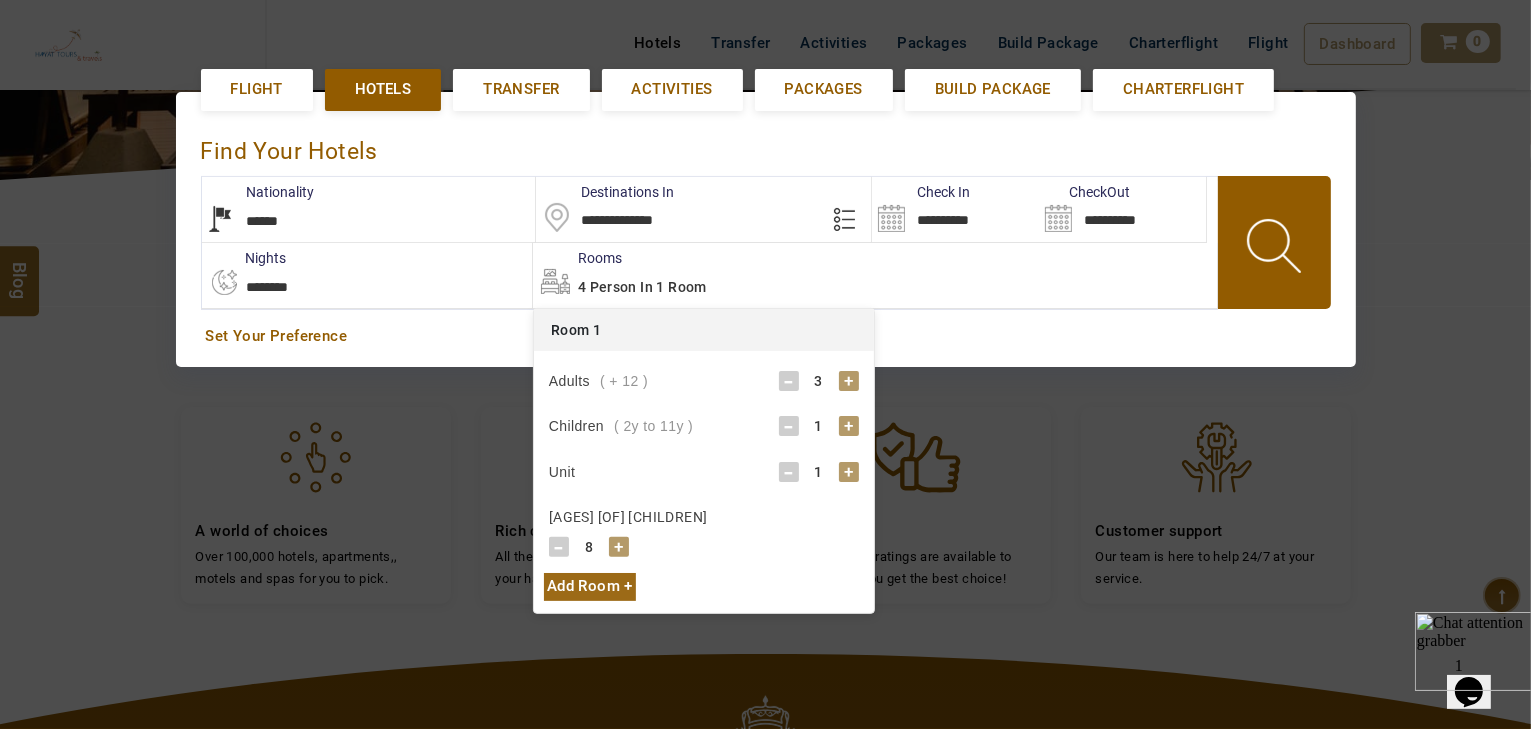 click at bounding box center (1276, 242) 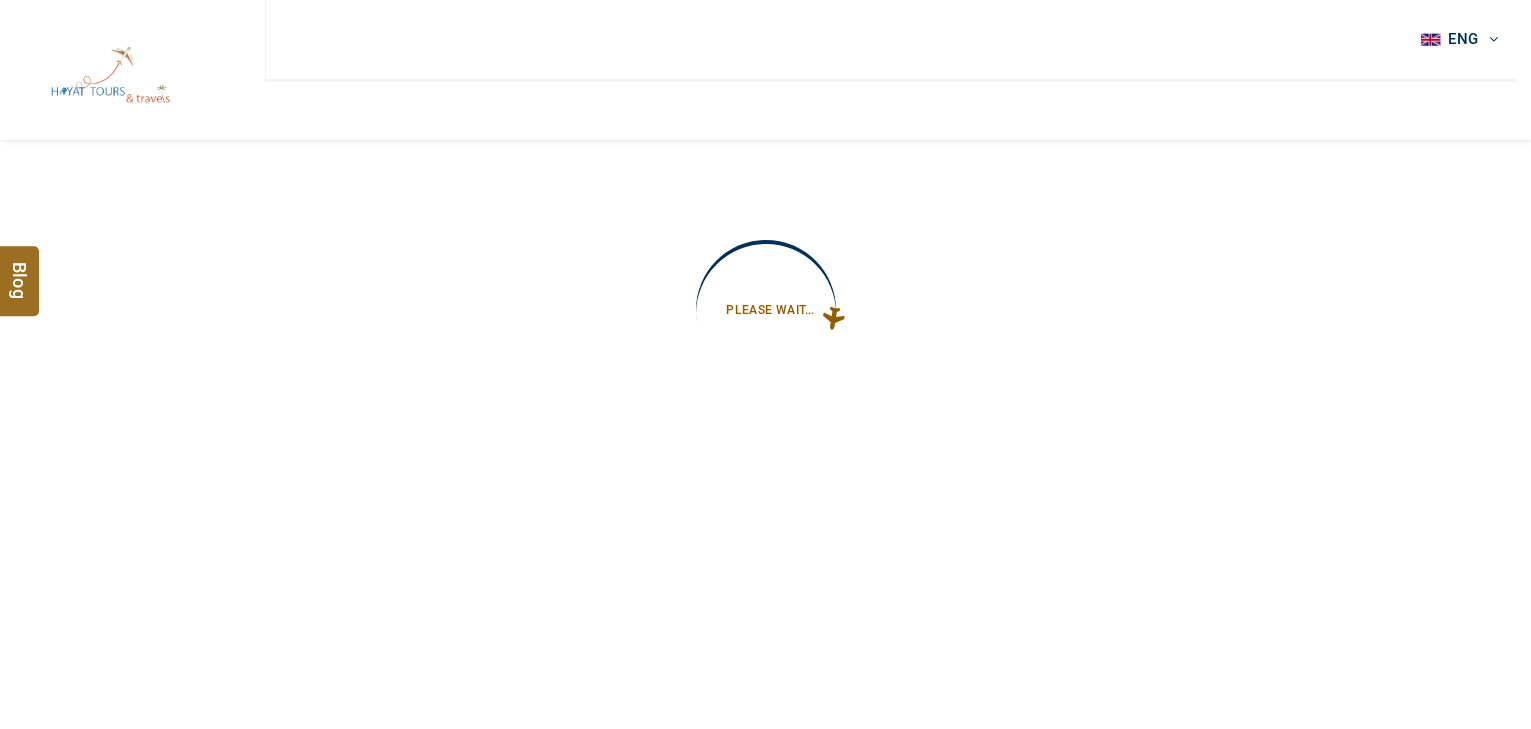 scroll, scrollTop: 0, scrollLeft: 0, axis: both 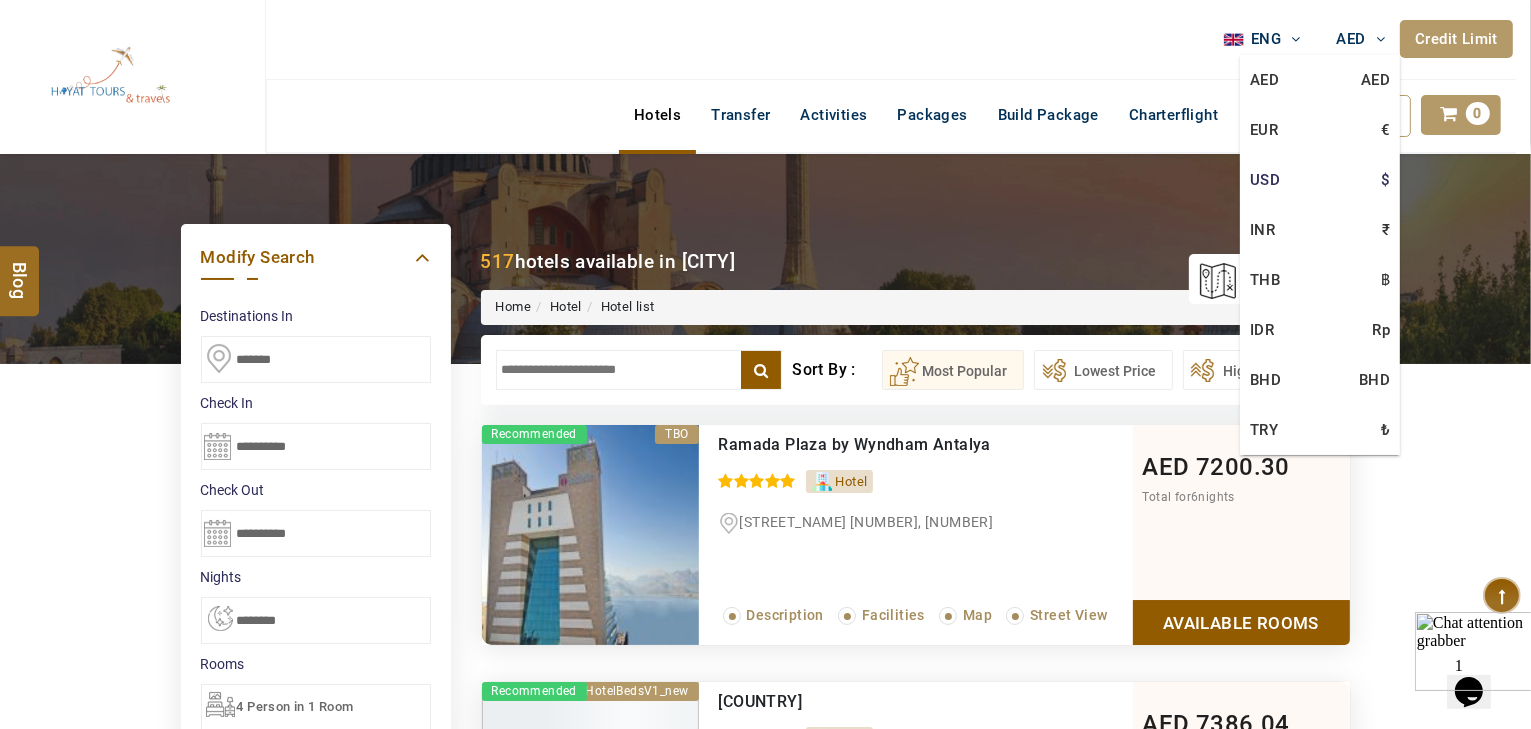 drag, startPoint x: 1312, startPoint y: 164, endPoint x: 1257, endPoint y: 187, distance: 59.615433 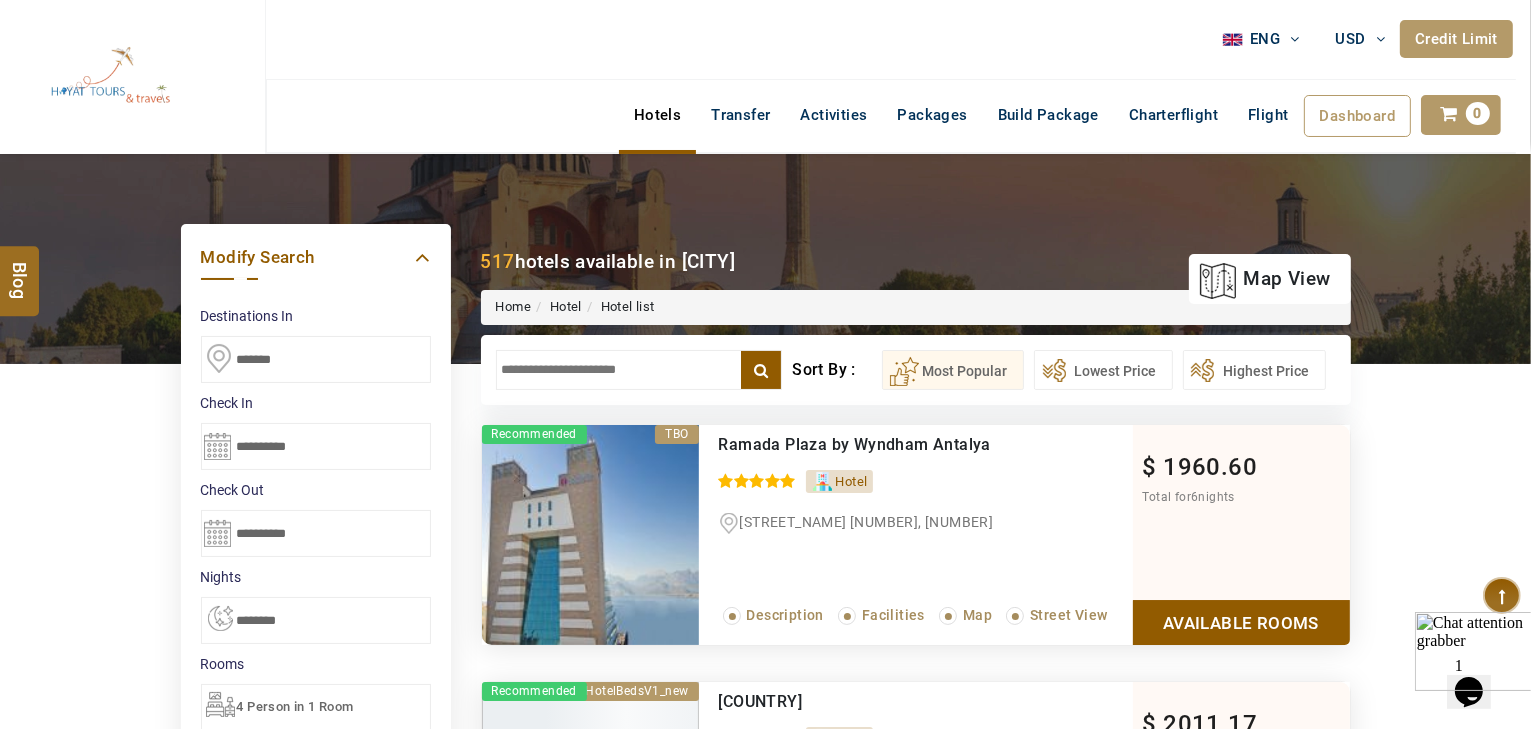 click at bounding box center (639, 370) 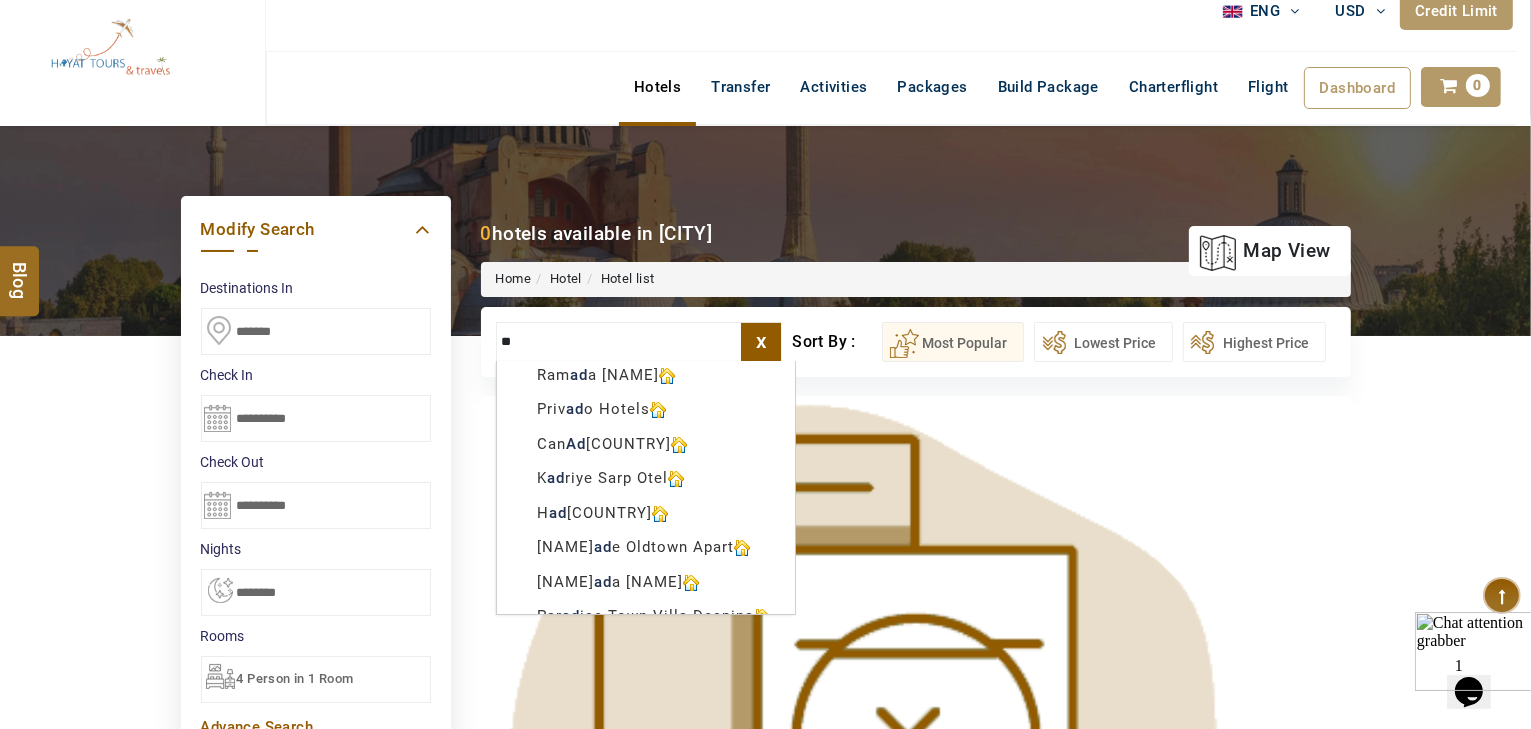 scroll, scrollTop: 80, scrollLeft: 0, axis: vertical 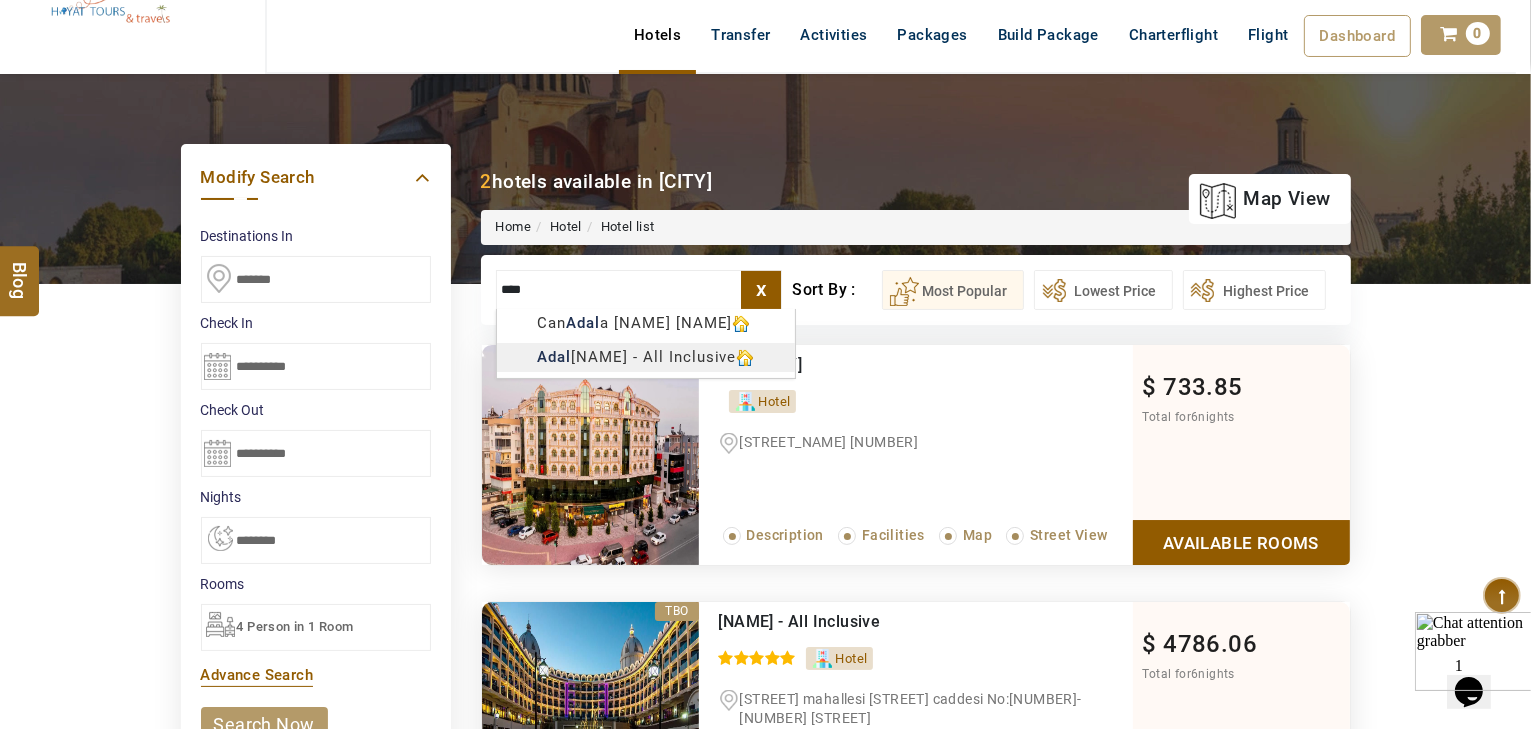 click on "+[COUNTRY_CODE] [PHONE_NUMBER] info@[DOMAIN]" at bounding box center [765, 1073] 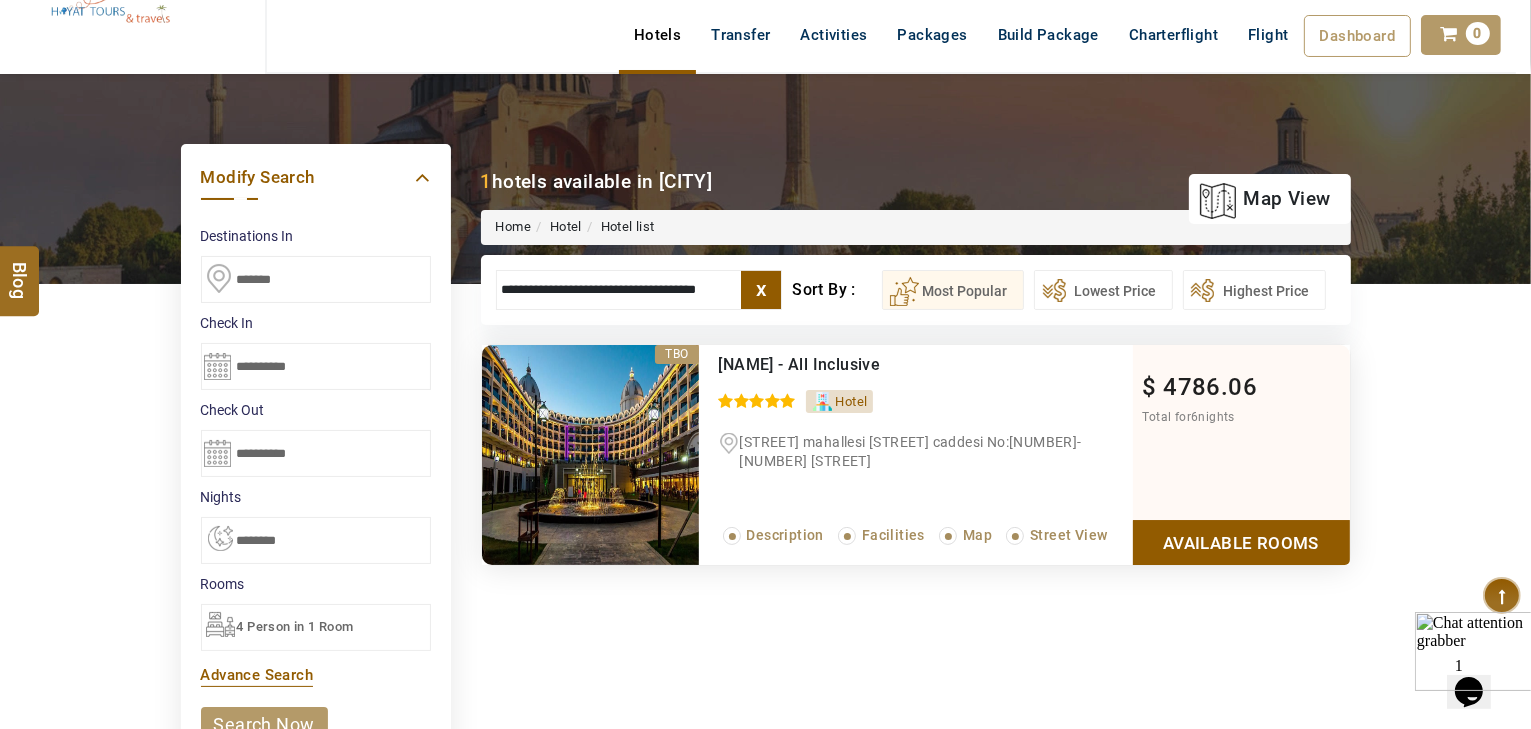 type on "**********" 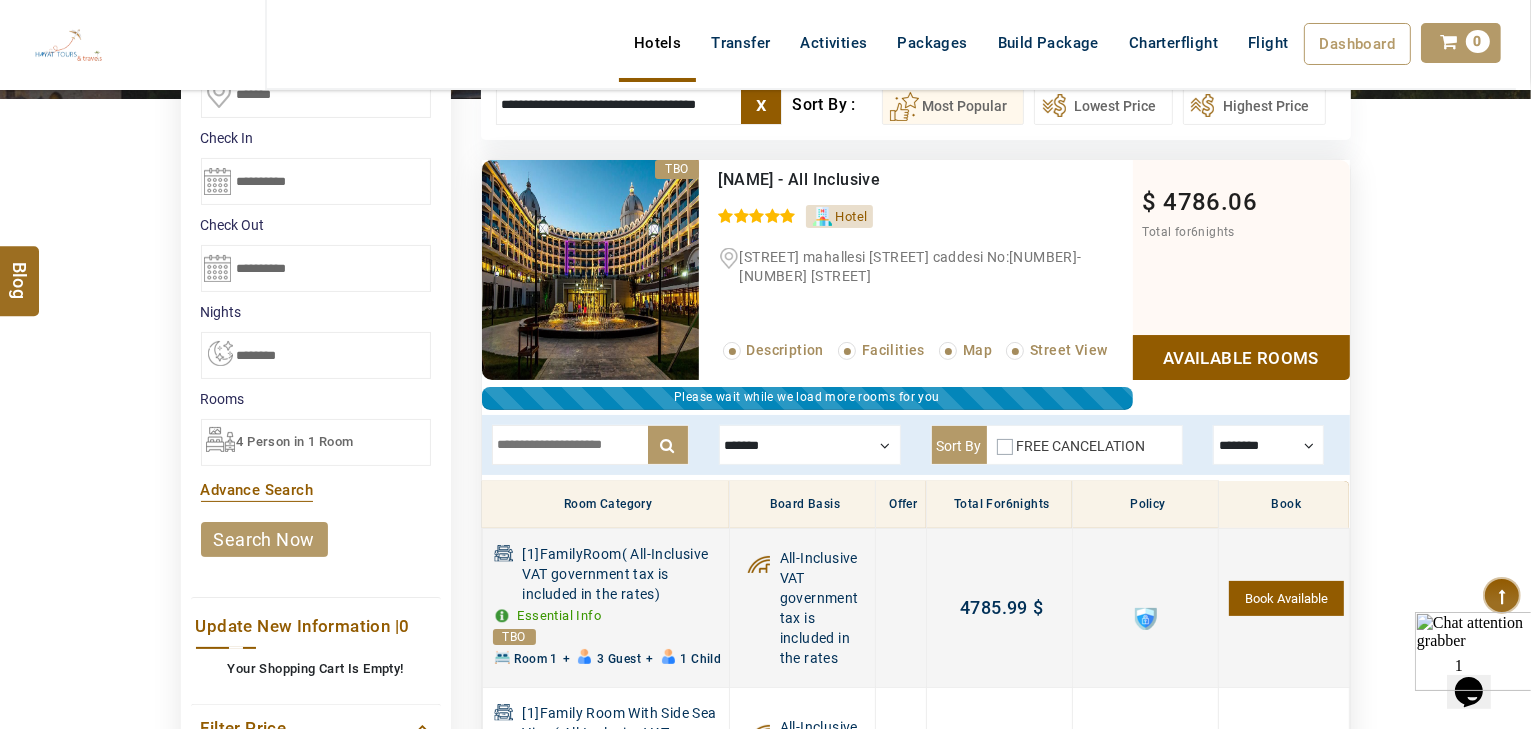 scroll, scrollTop: 293, scrollLeft: 0, axis: vertical 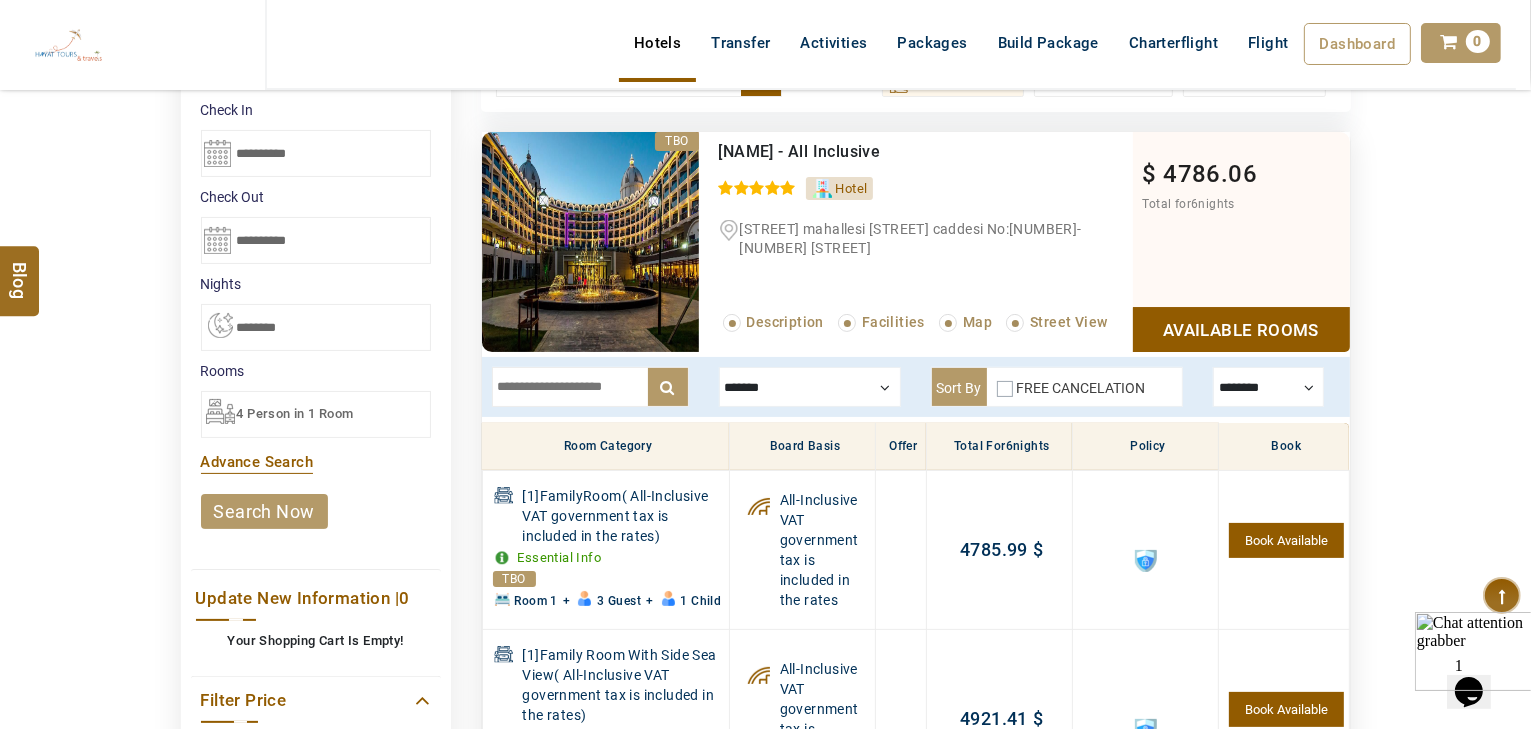 click at bounding box center (590, 387) 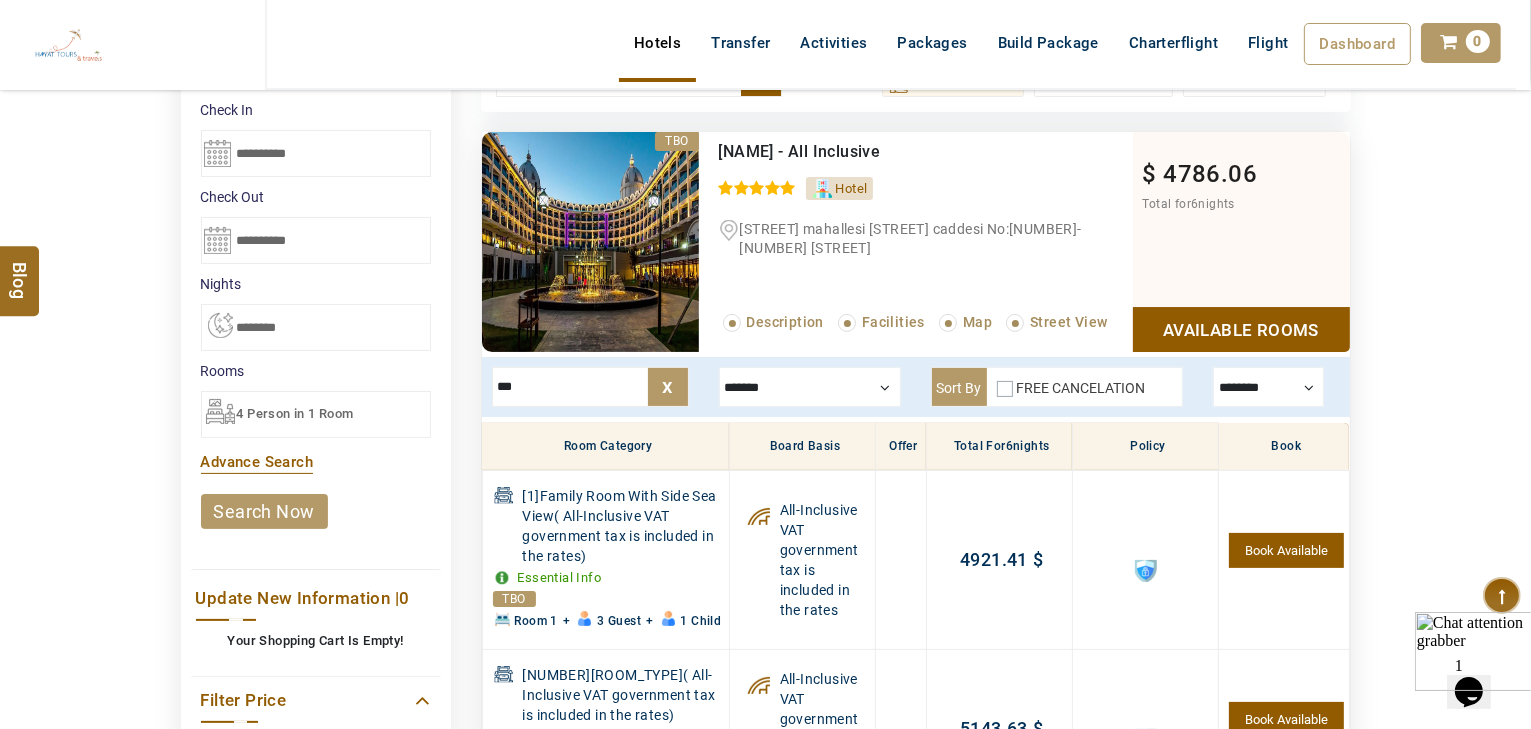 type on "***" 